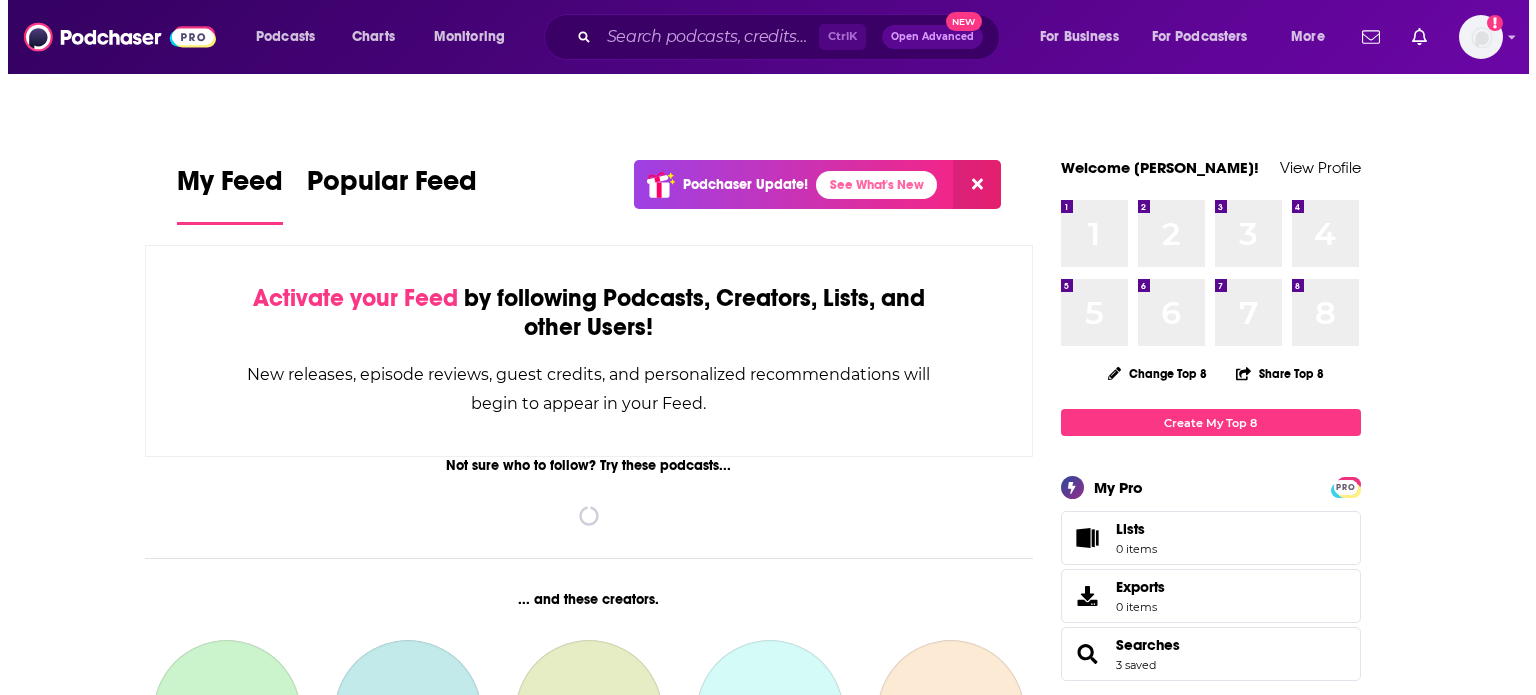 scroll, scrollTop: 0, scrollLeft: 0, axis: both 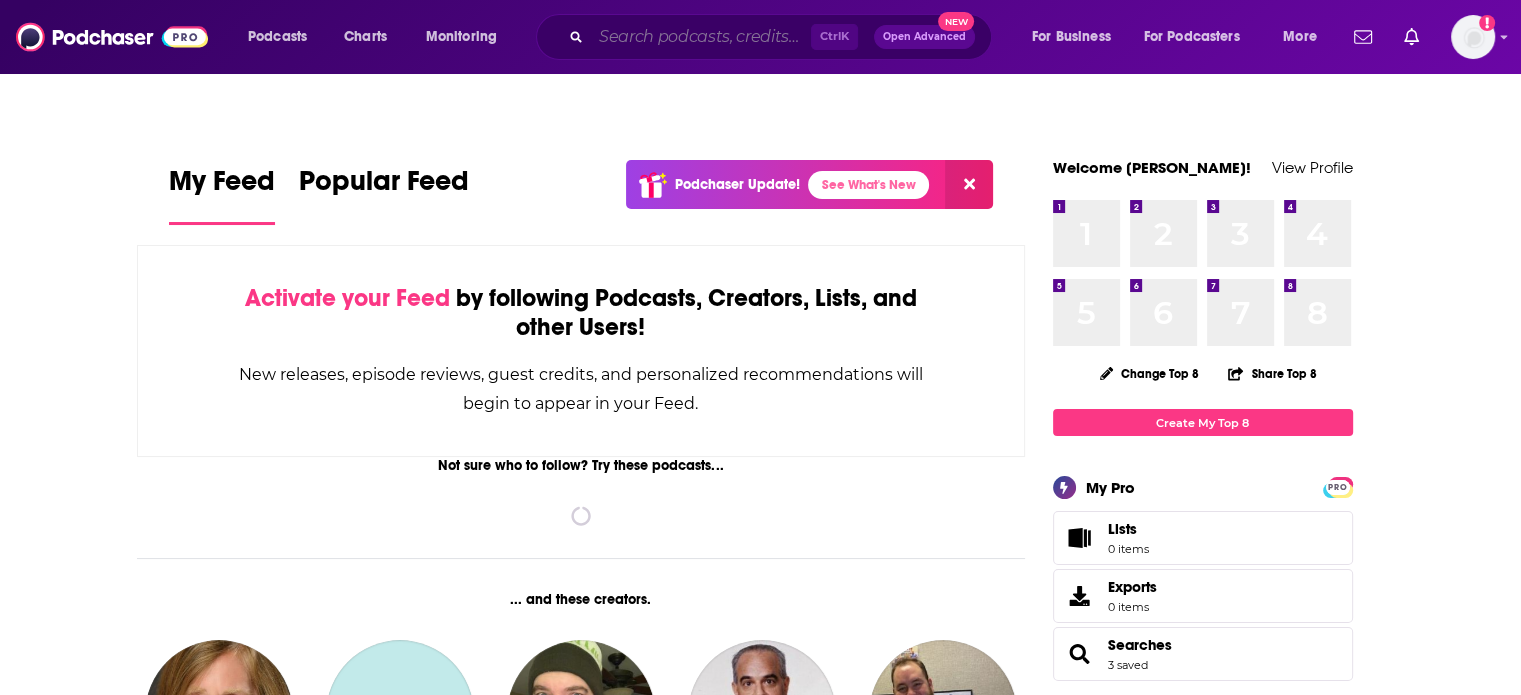 click at bounding box center [701, 37] 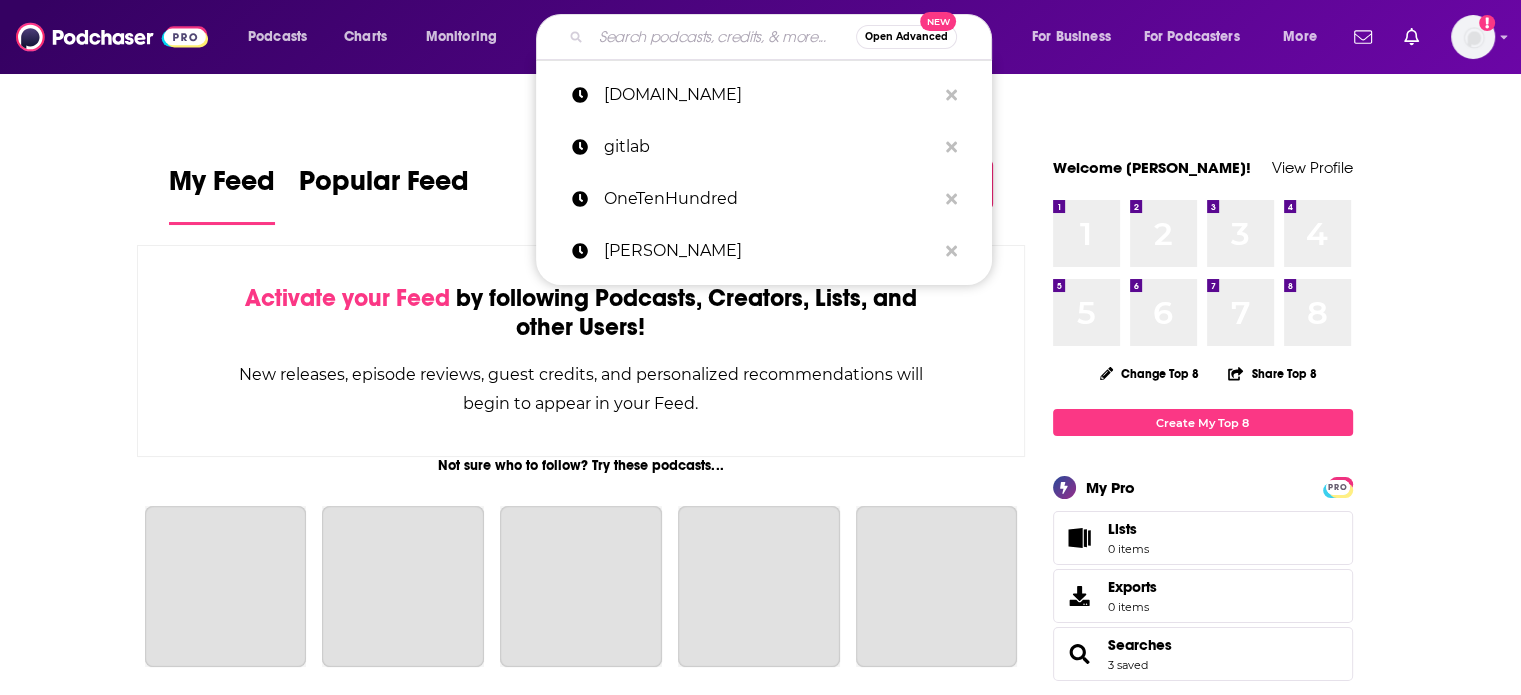 click at bounding box center (723, 37) 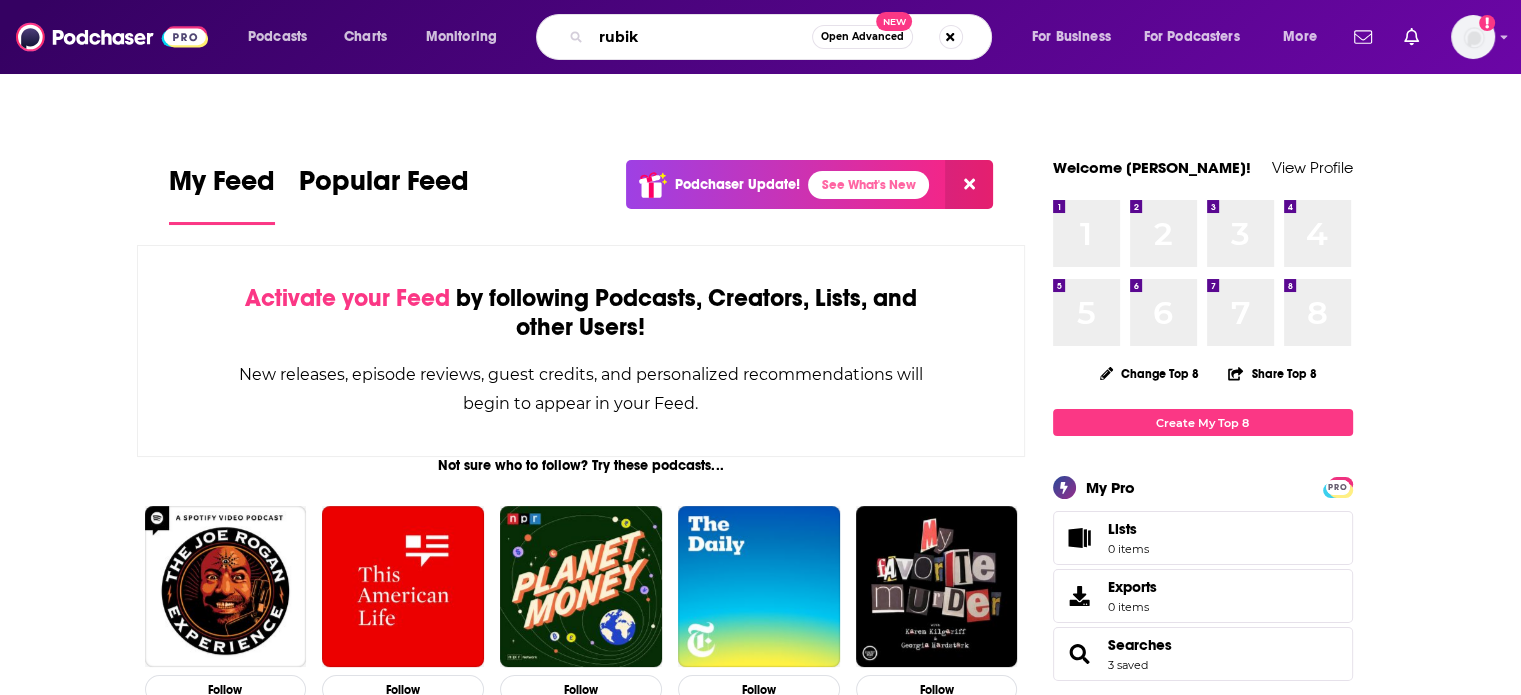 click on "rubik" at bounding box center (701, 37) 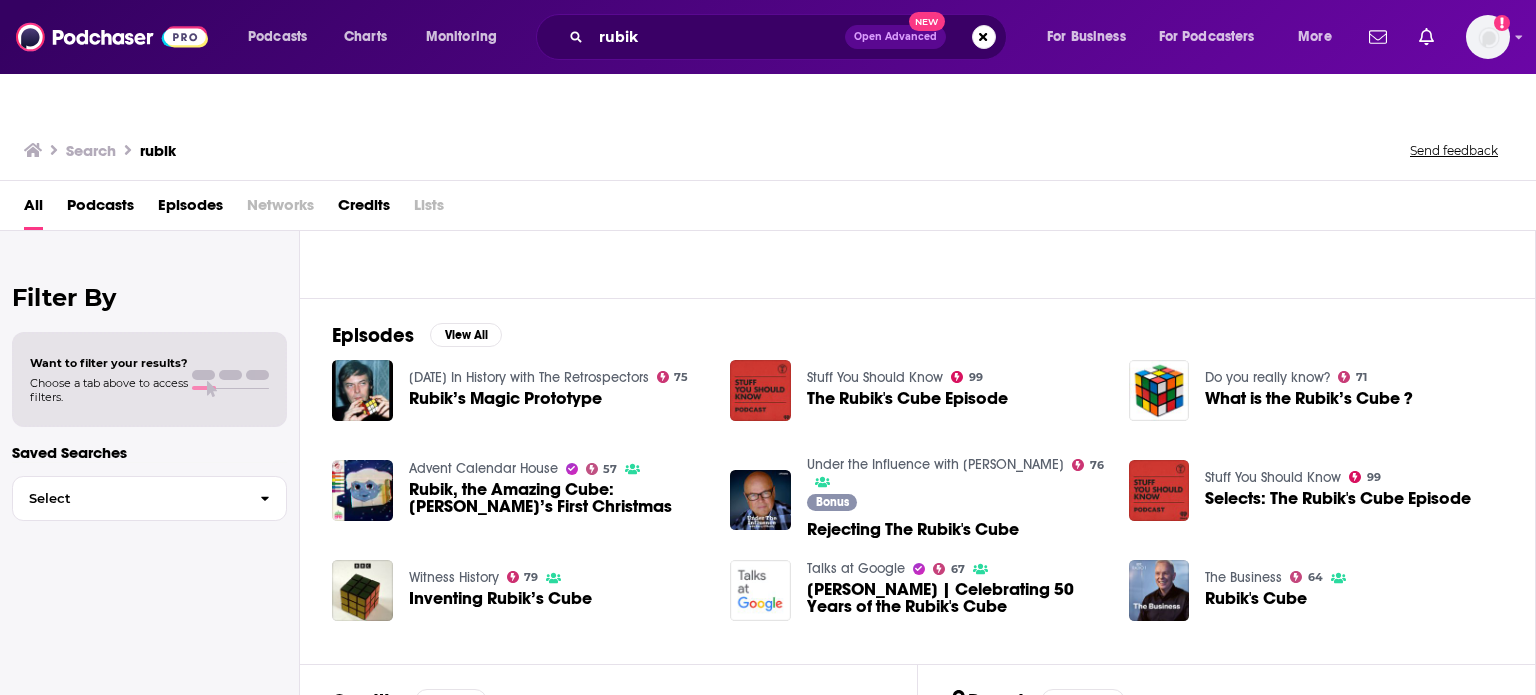 scroll, scrollTop: 233, scrollLeft: 0, axis: vertical 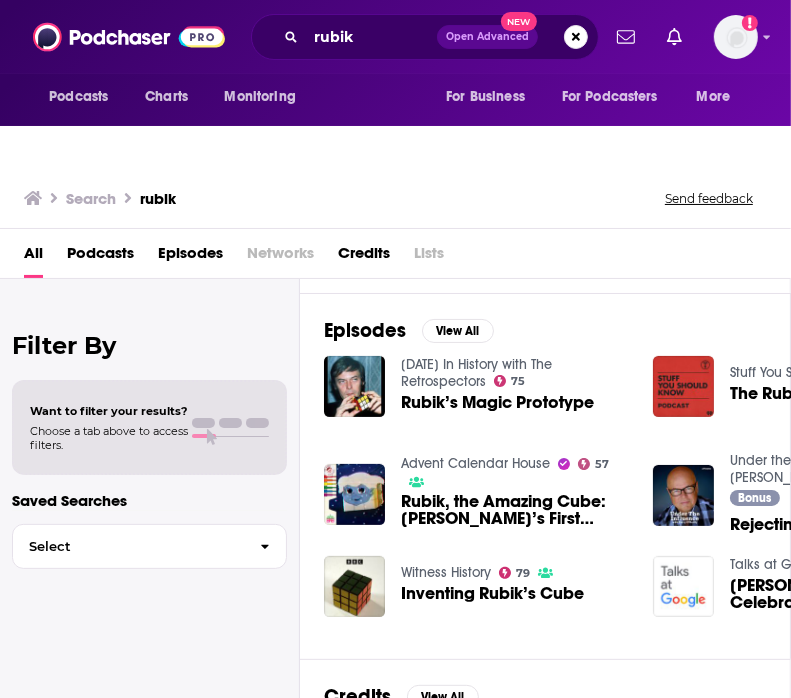 drag, startPoint x: 645, startPoint y: 212, endPoint x: 482, endPoint y: 207, distance: 163.07668 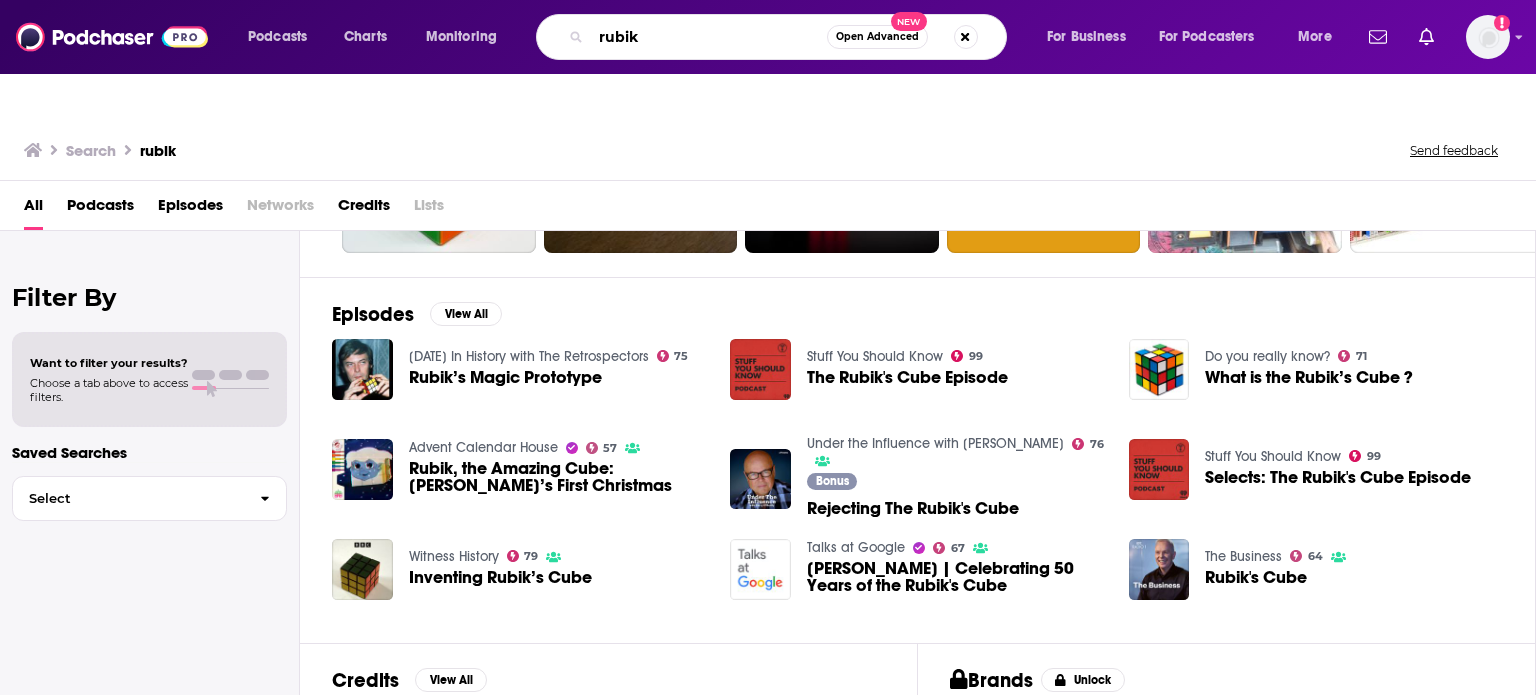 drag, startPoint x: 661, startPoint y: 30, endPoint x: 577, endPoint y: 35, distance: 84.14868 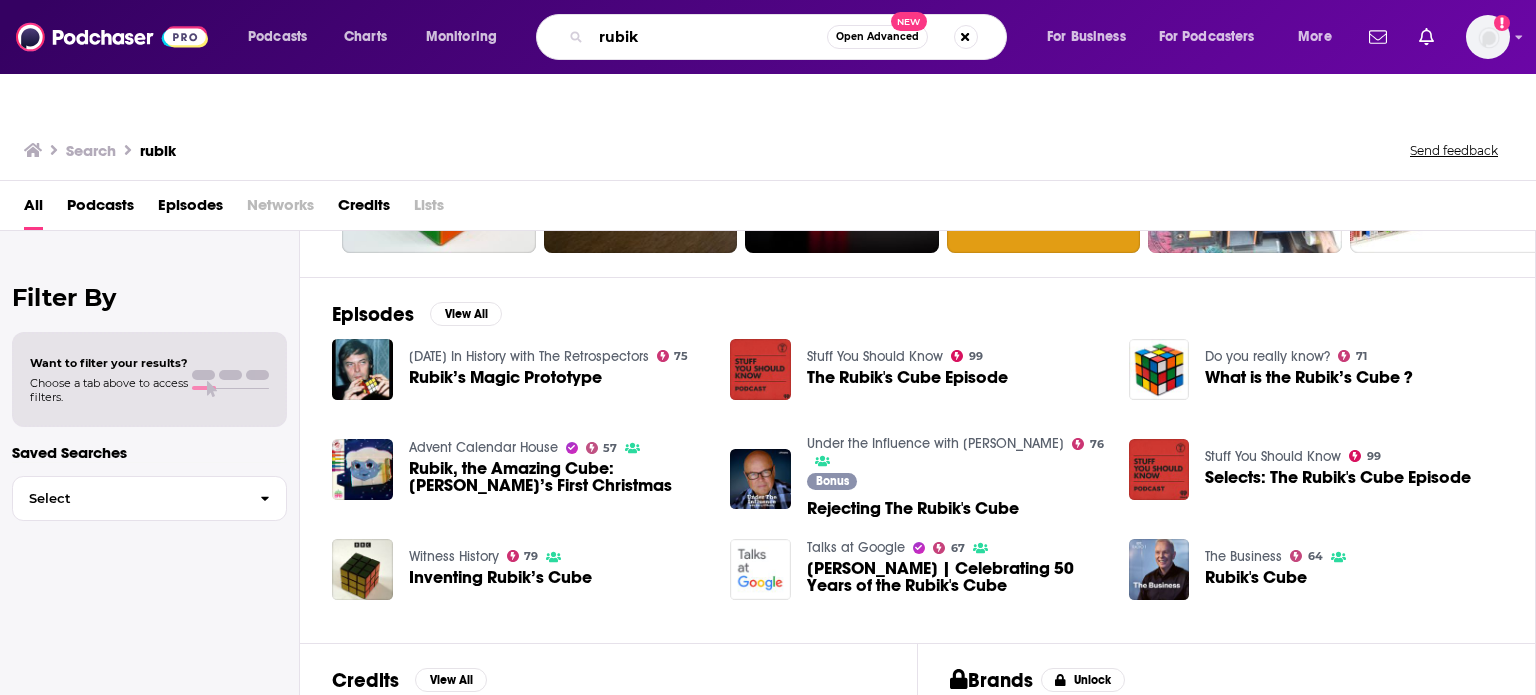 paste on "[PERSON_NAME]" 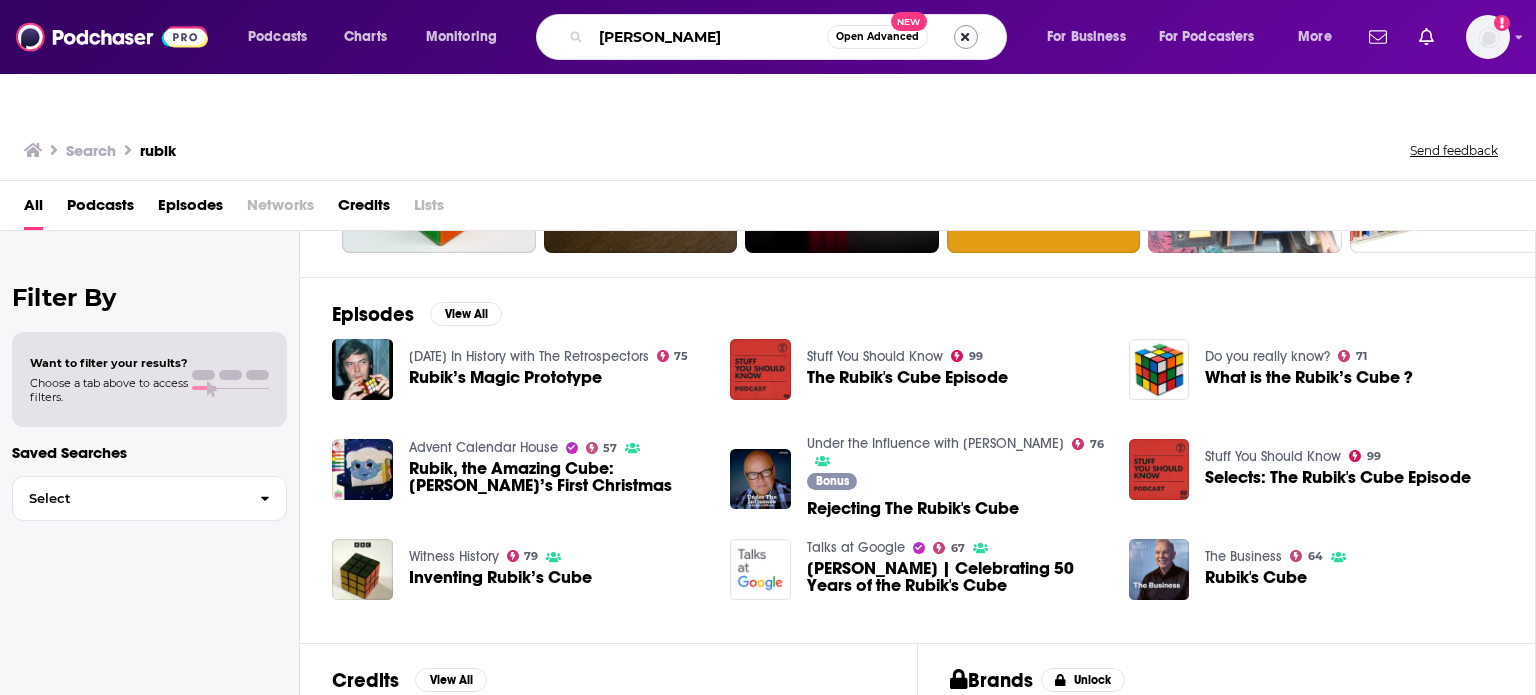 type on "[PERSON_NAME]" 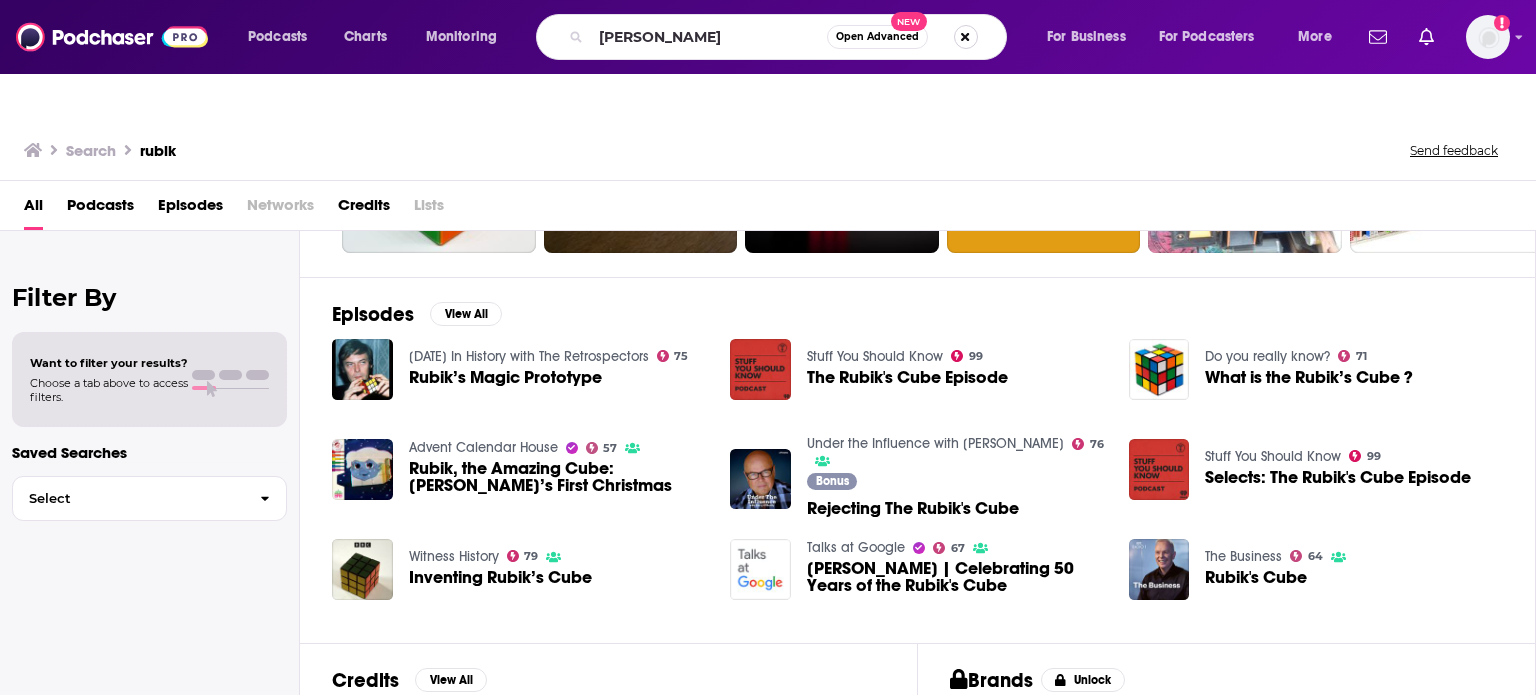 click at bounding box center [966, 37] 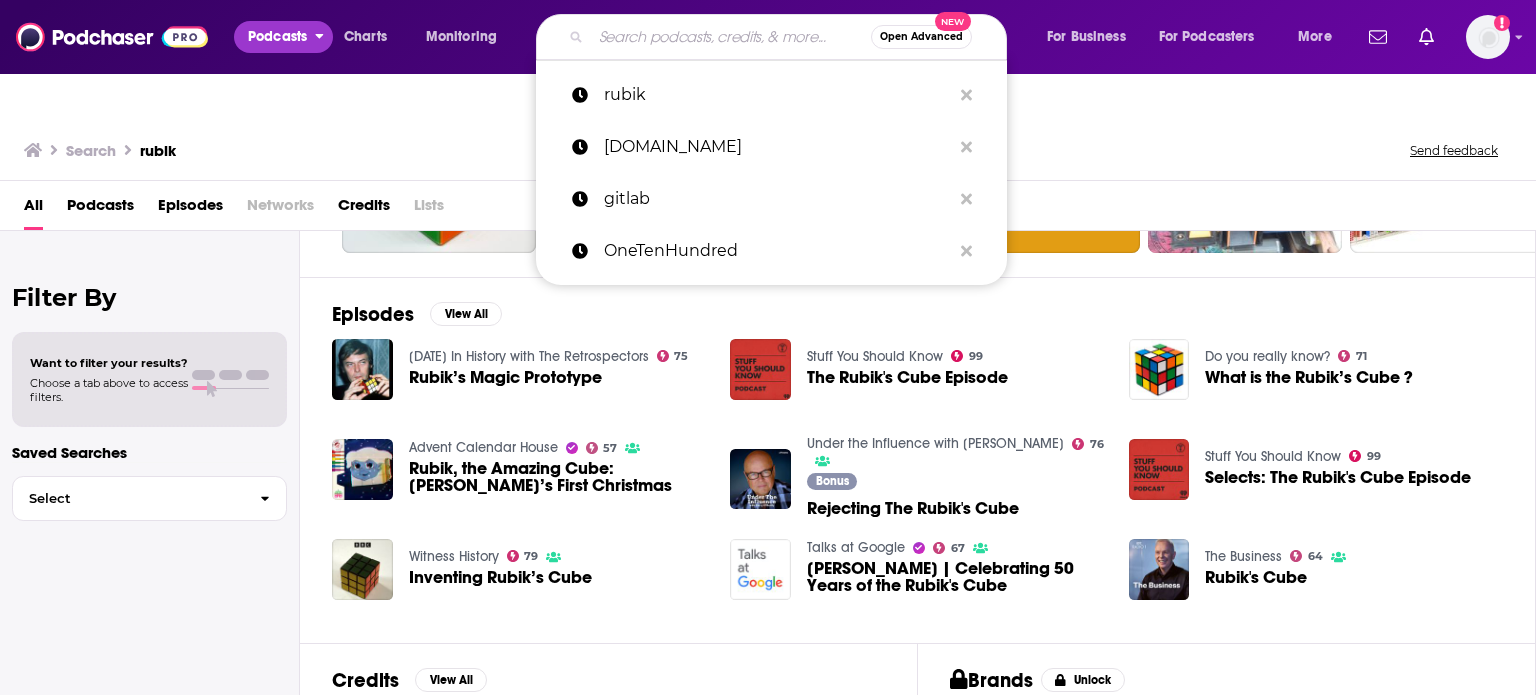 click on "Podcasts" at bounding box center (277, 37) 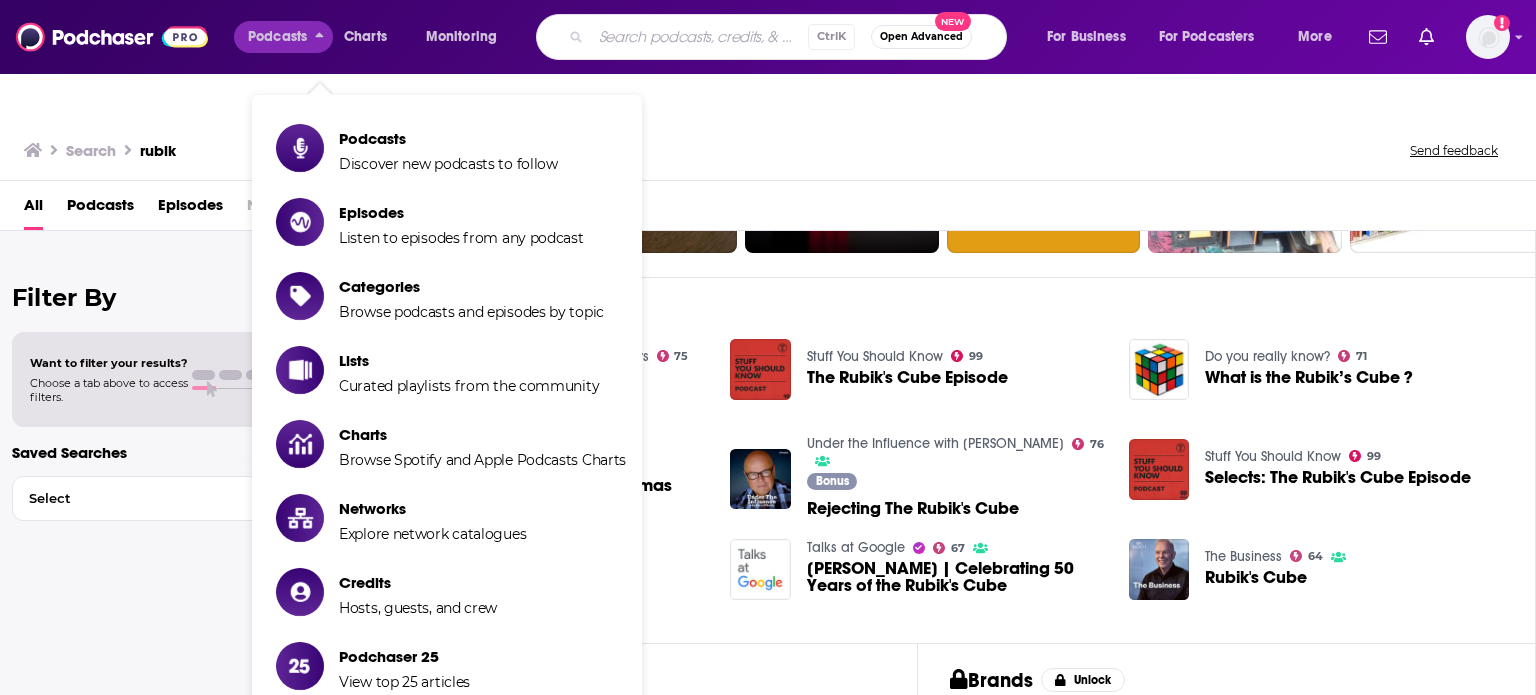 click at bounding box center [699, 37] 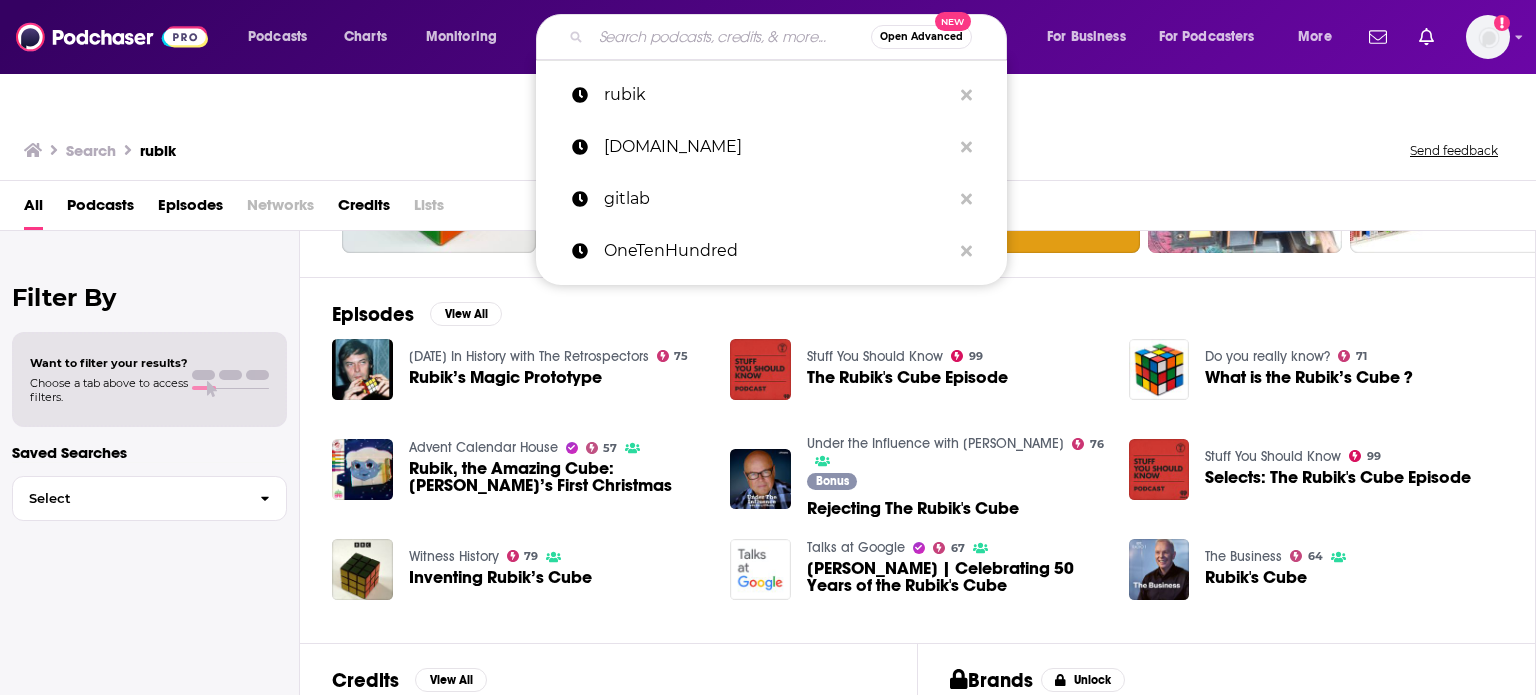 paste on "[PERSON_NAME]" 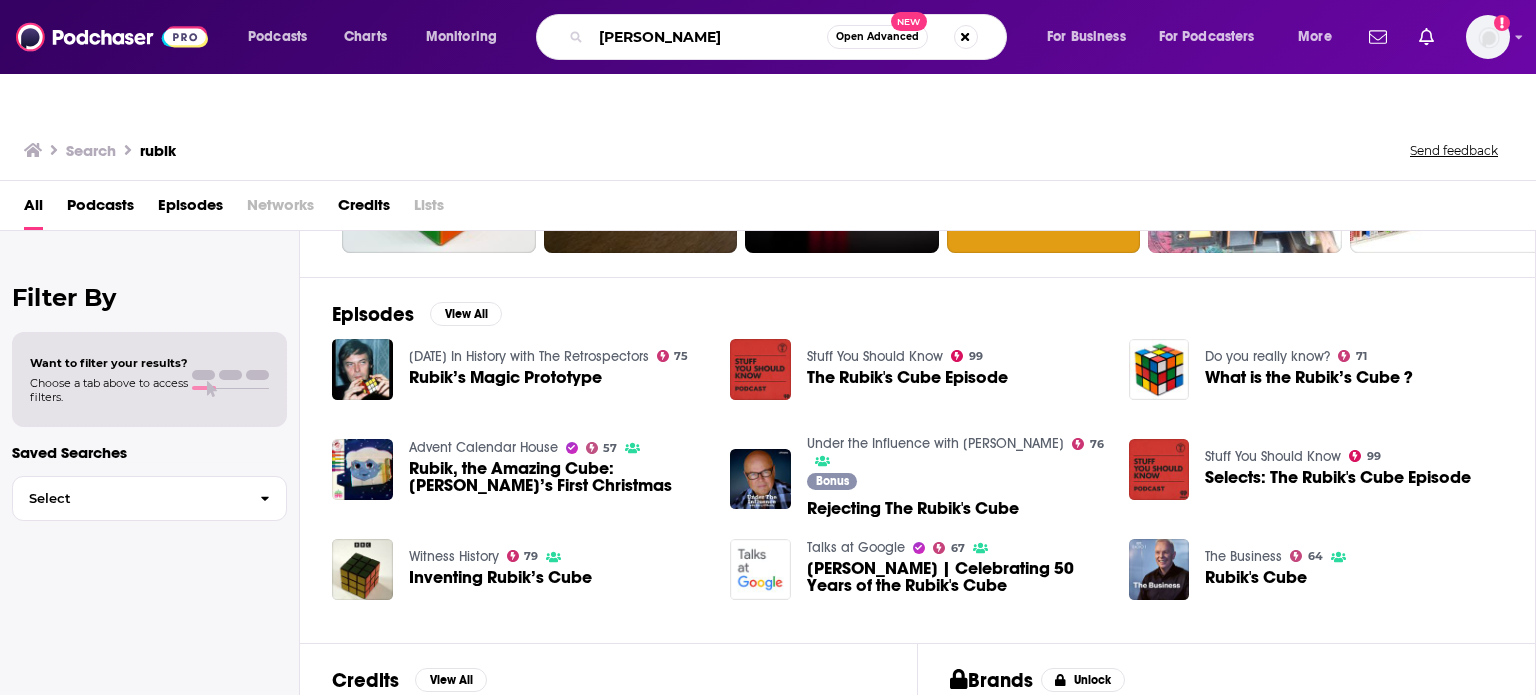 click on "[PERSON_NAME]" at bounding box center (709, 37) 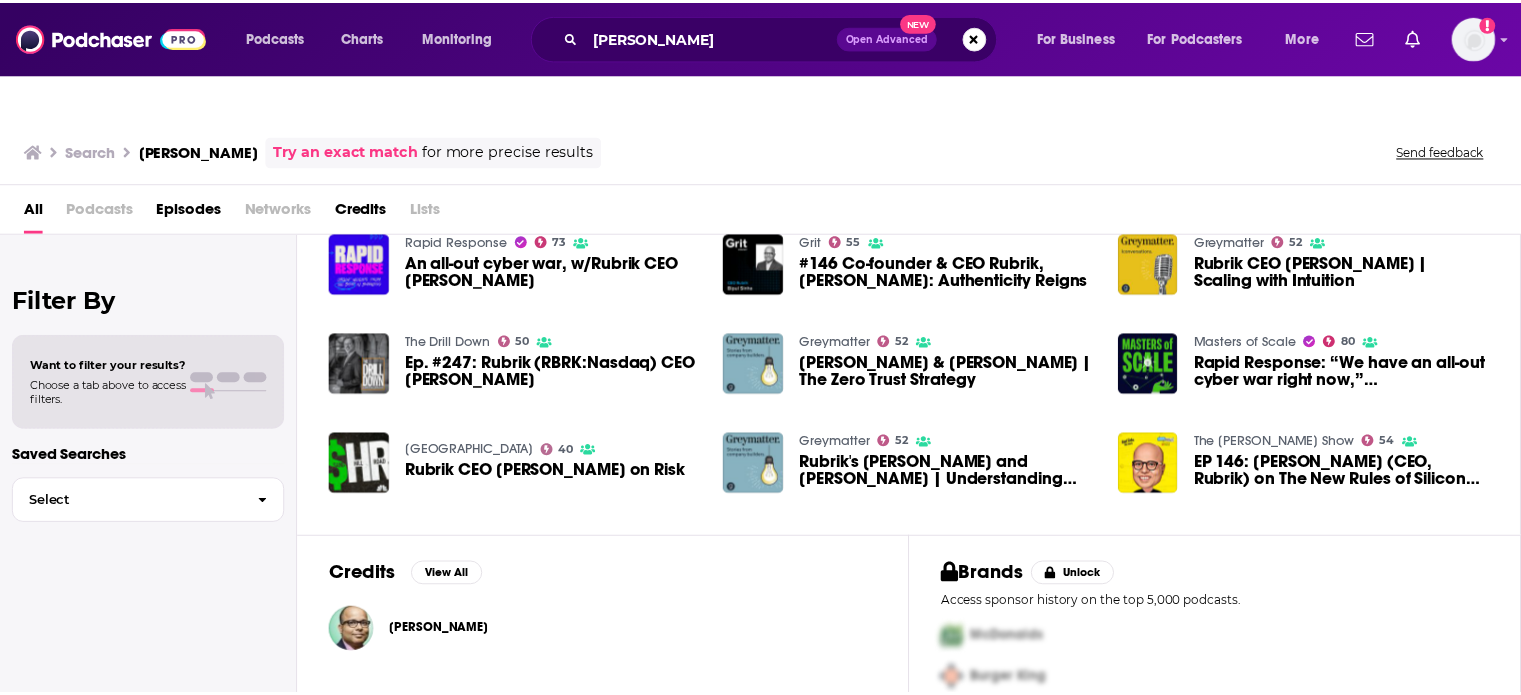 scroll, scrollTop: 88, scrollLeft: 0, axis: vertical 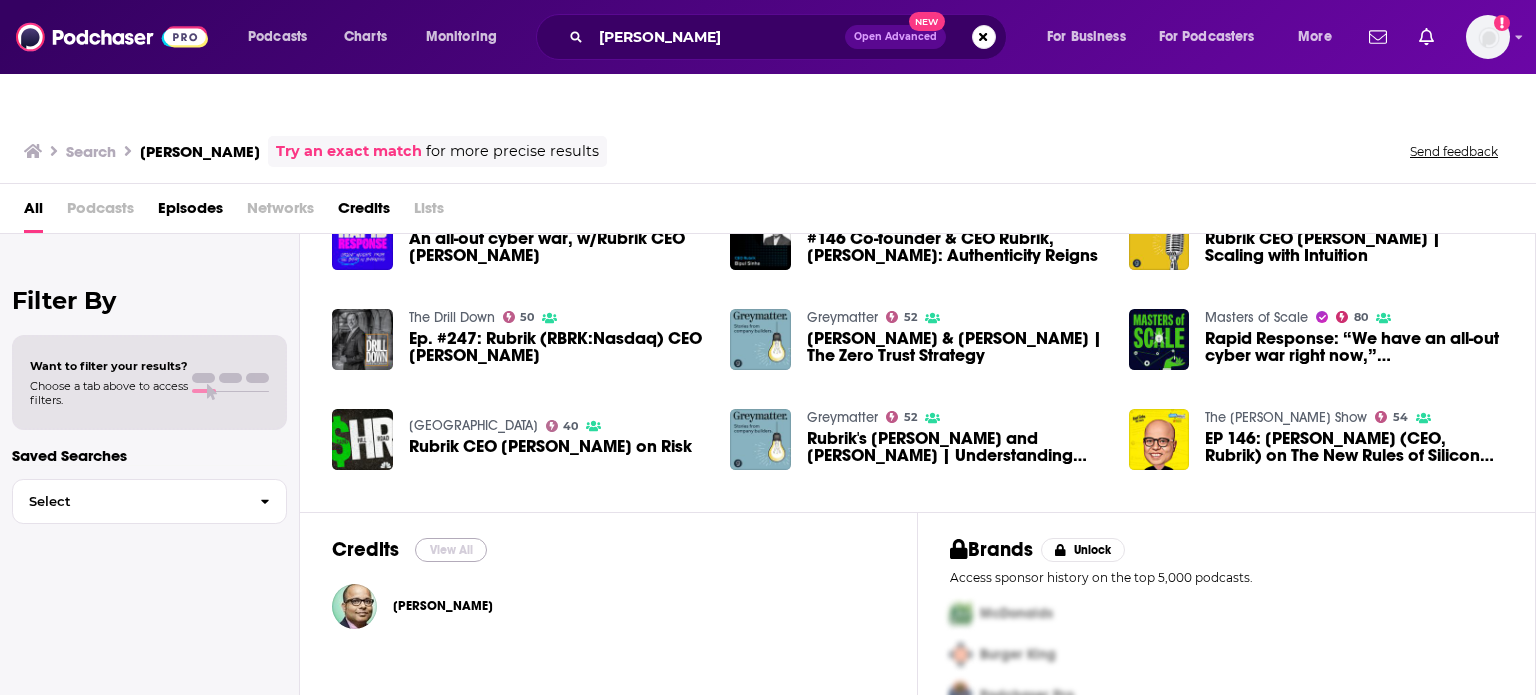 click on "View All" at bounding box center (451, 550) 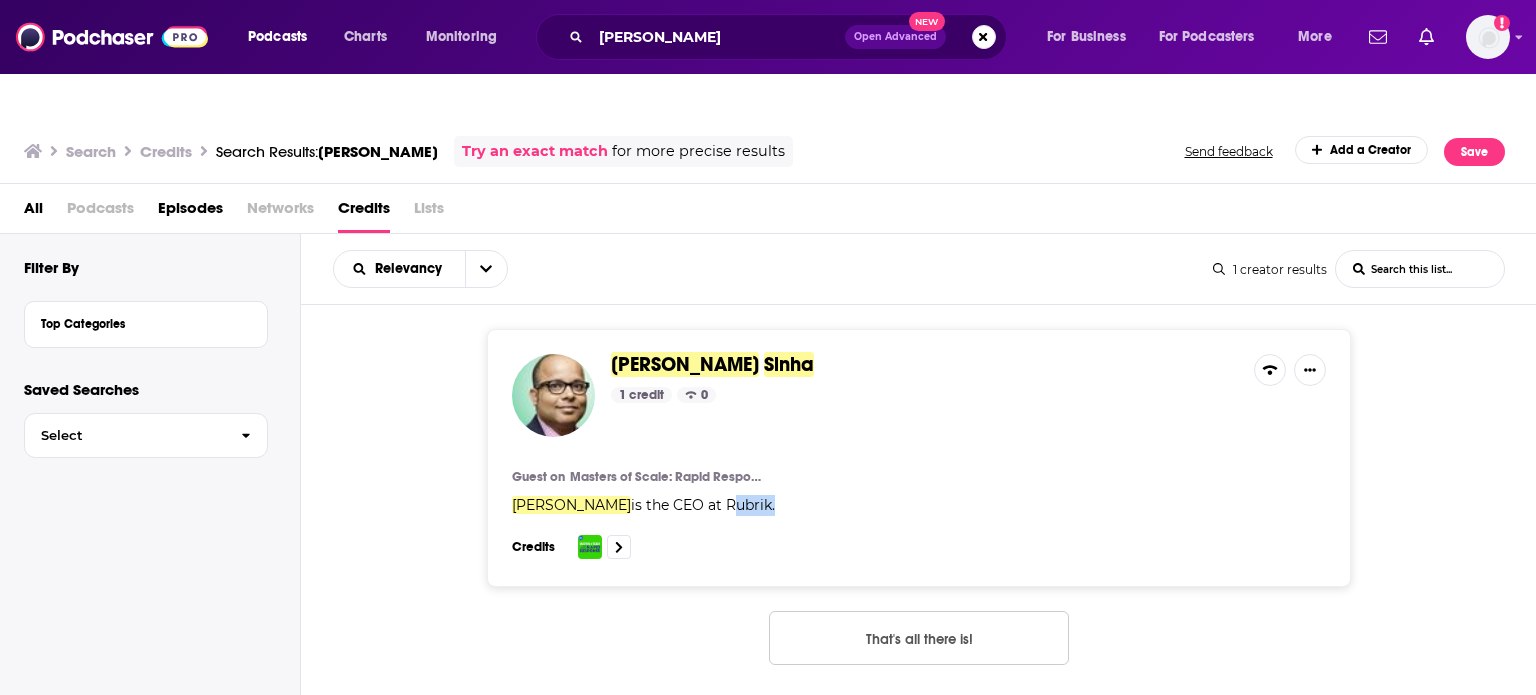 drag, startPoint x: 745, startPoint y: 467, endPoint x: 703, endPoint y: 469, distance: 42.047592 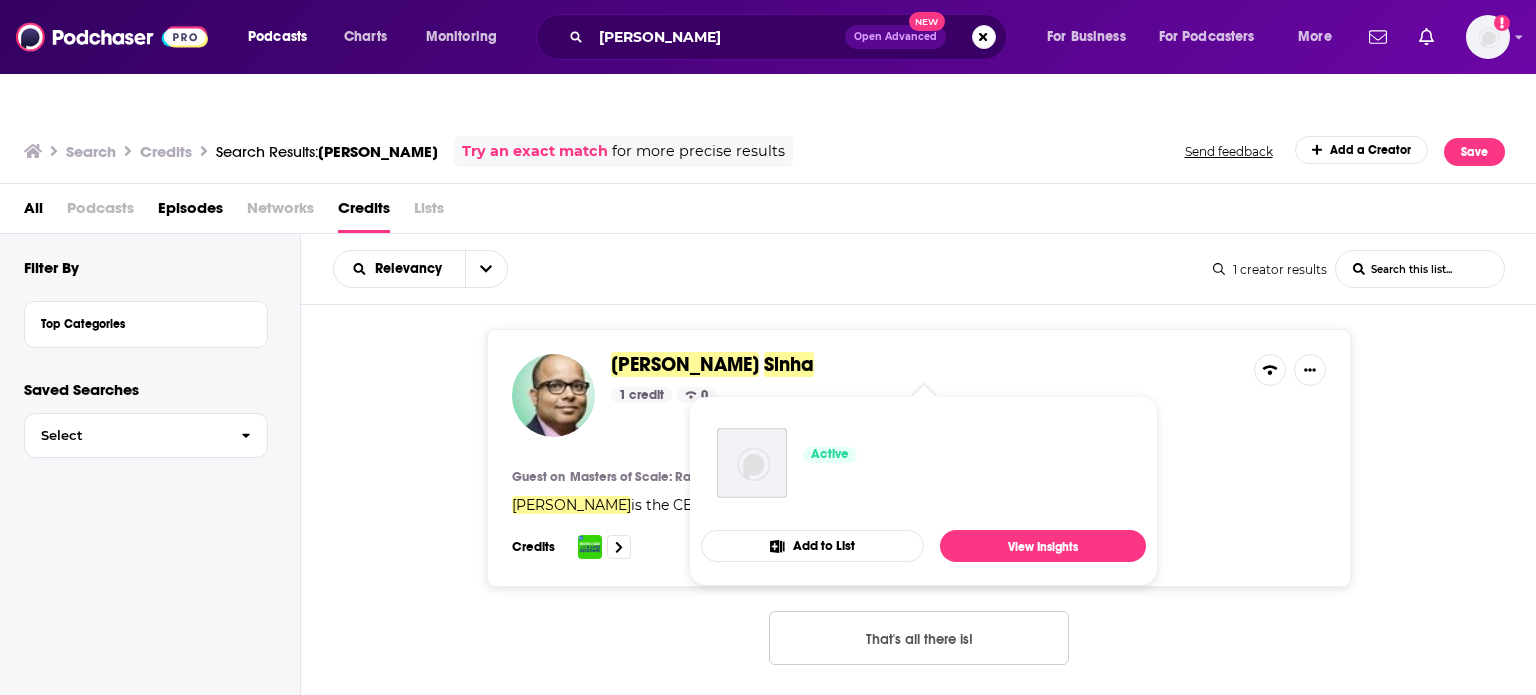 click on "Sinha" at bounding box center [789, 364] 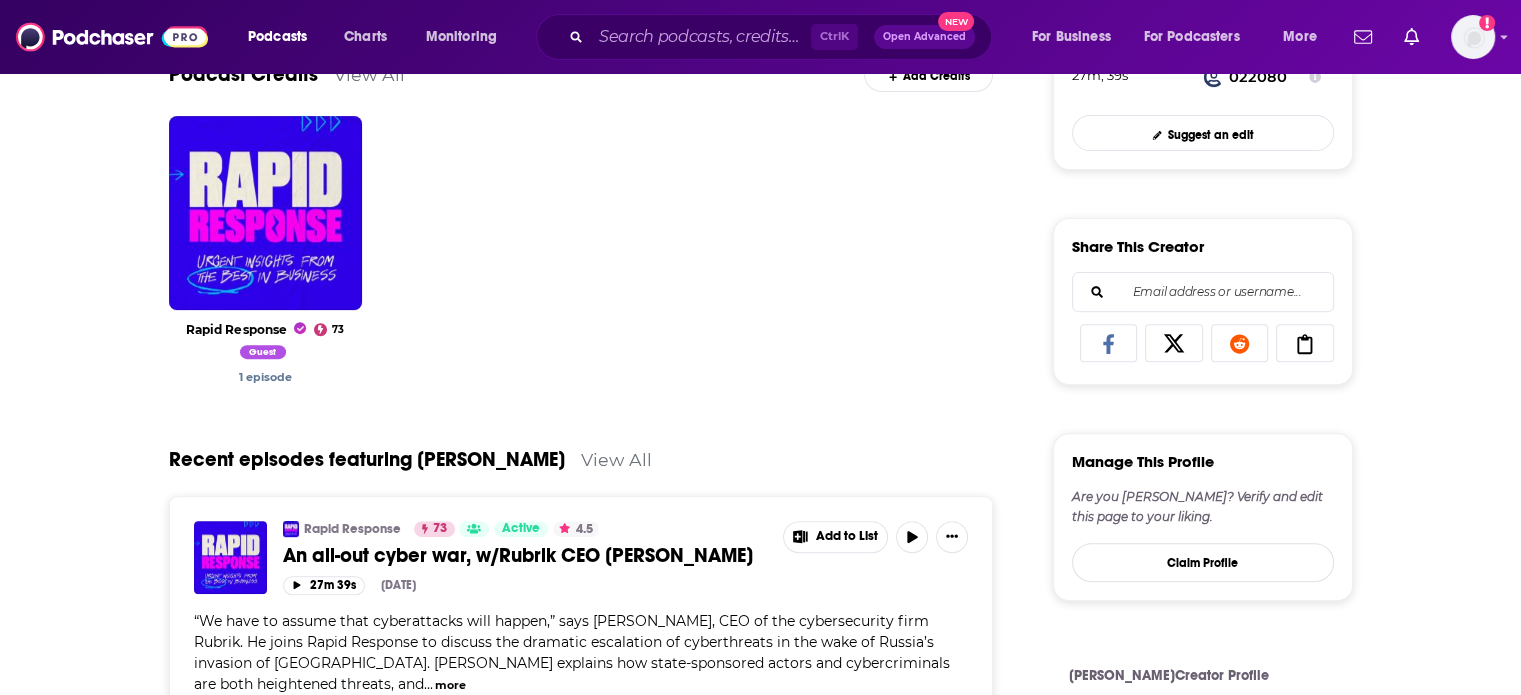 scroll, scrollTop: 700, scrollLeft: 0, axis: vertical 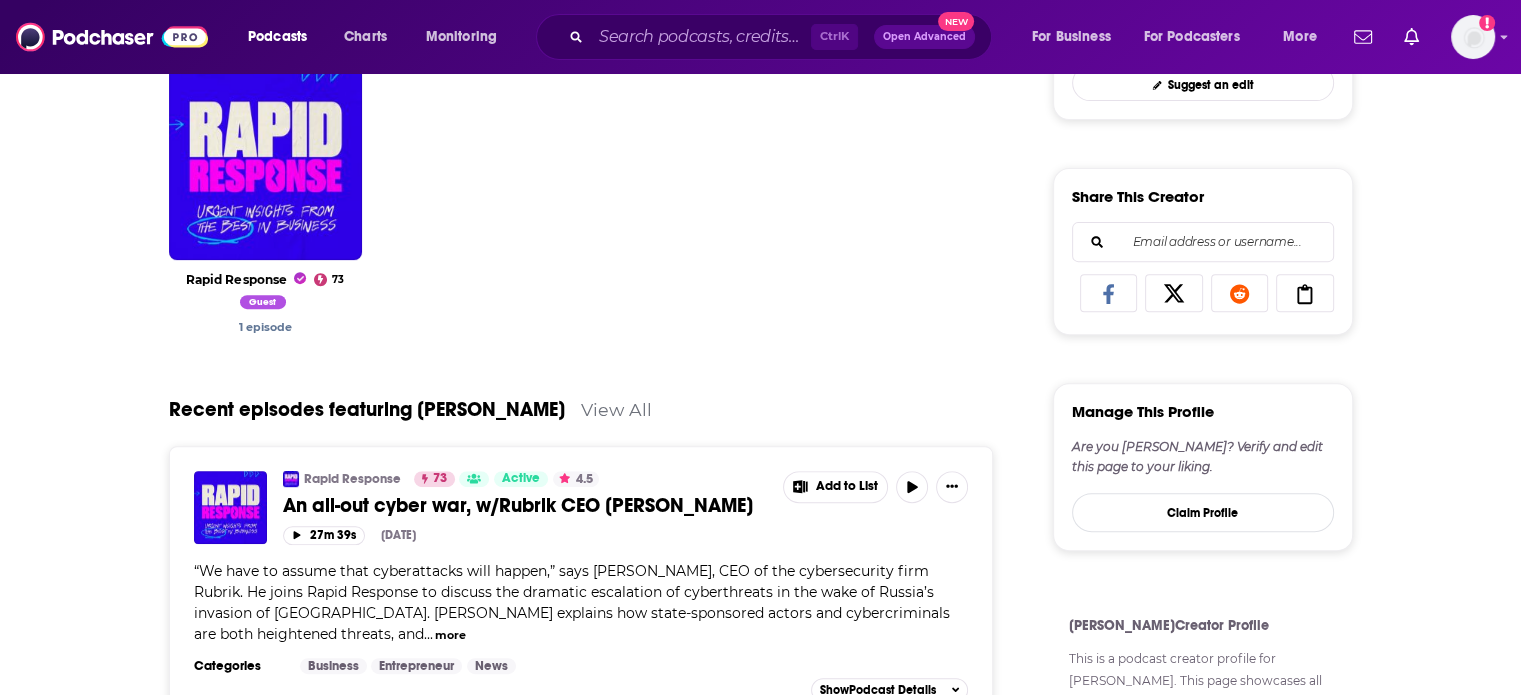 drag, startPoint x: 1481, startPoint y: 227, endPoint x: 1392, endPoint y: 145, distance: 121.016525 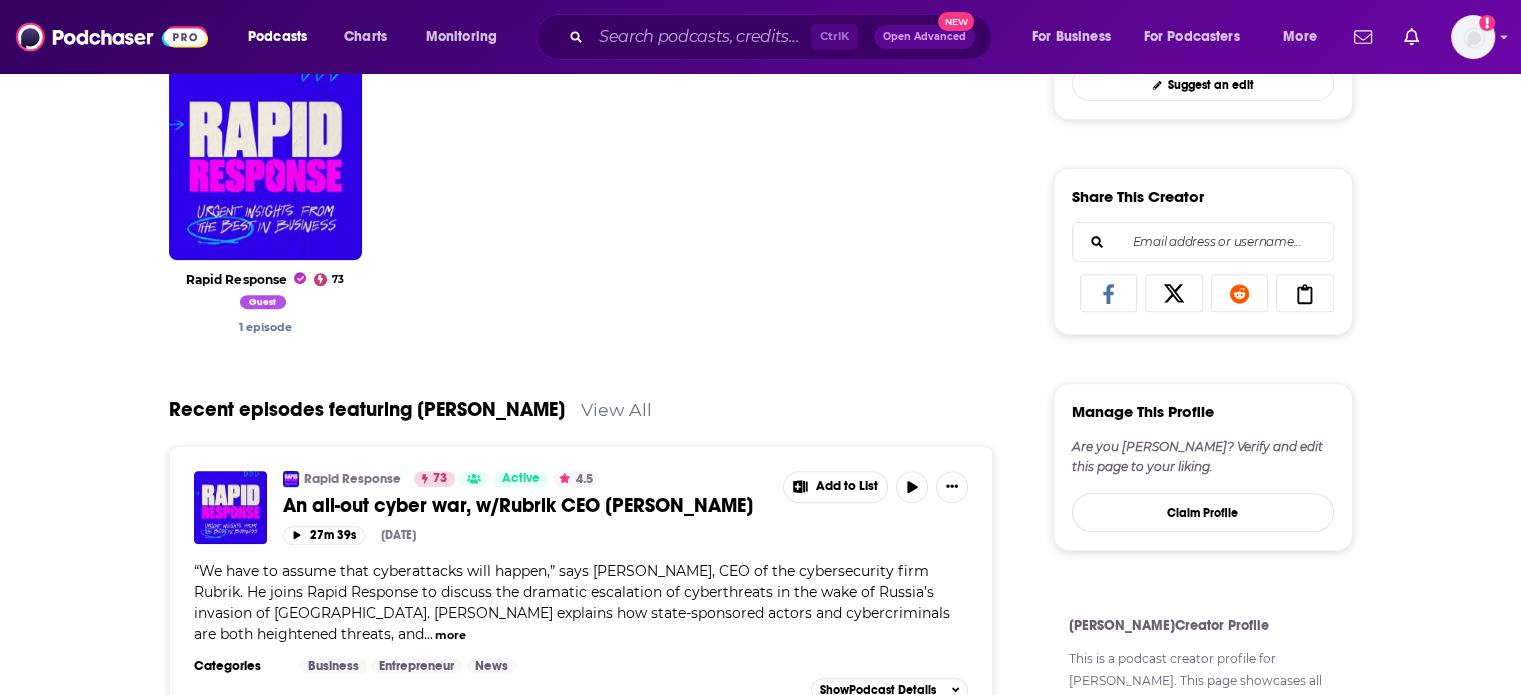 click on "“We have to assume that cyberattacks will happen,” says [PERSON_NAME], CEO of the cybersecurity firm Rubrik. He joins Rapid Response to discuss the dramatic escalation of cyberthreats in the wake of Russia’s invasion of [GEOGRAPHIC_DATA]. [PERSON_NAME] explains how state-sponsored actors and cybercriminals are both heightened threats, and" at bounding box center [572, 602] 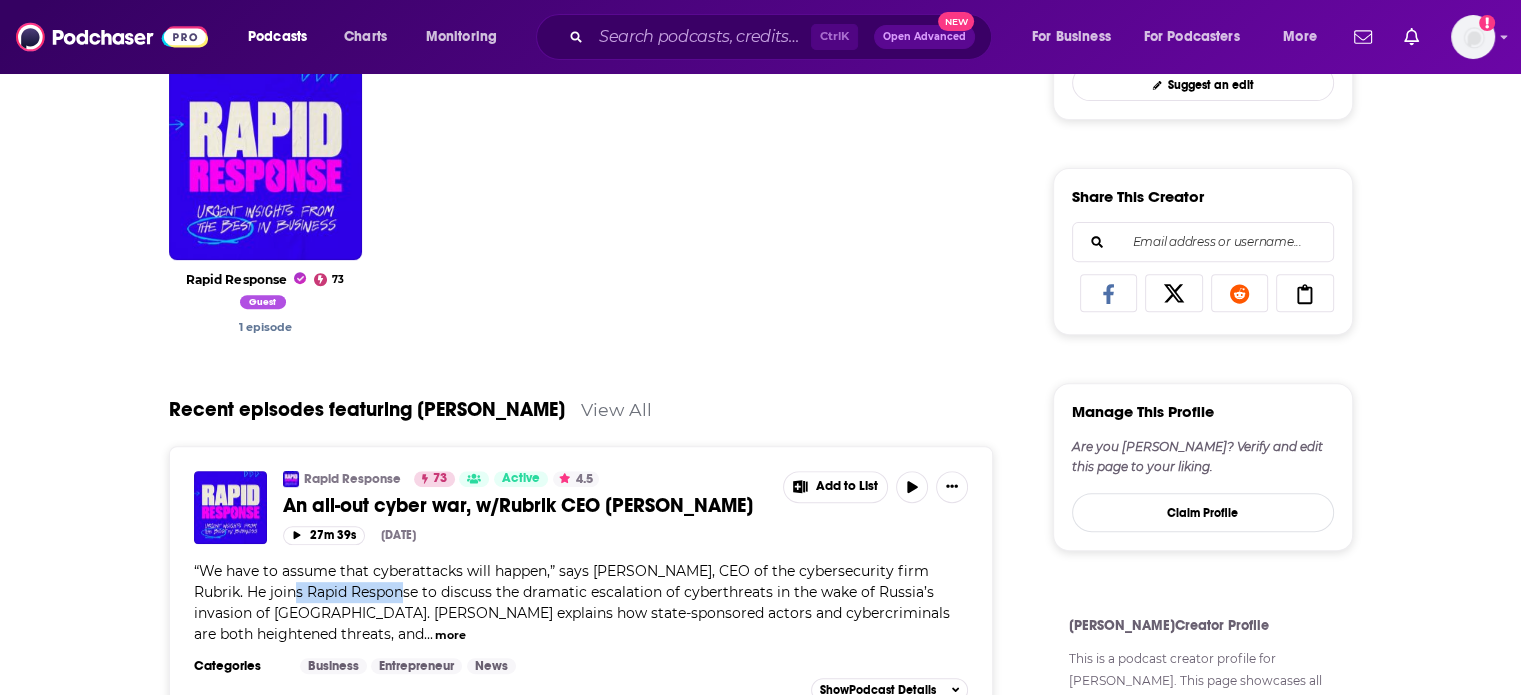 drag, startPoint x: 344, startPoint y: 555, endPoint x: 229, endPoint y: 552, distance: 115.03912 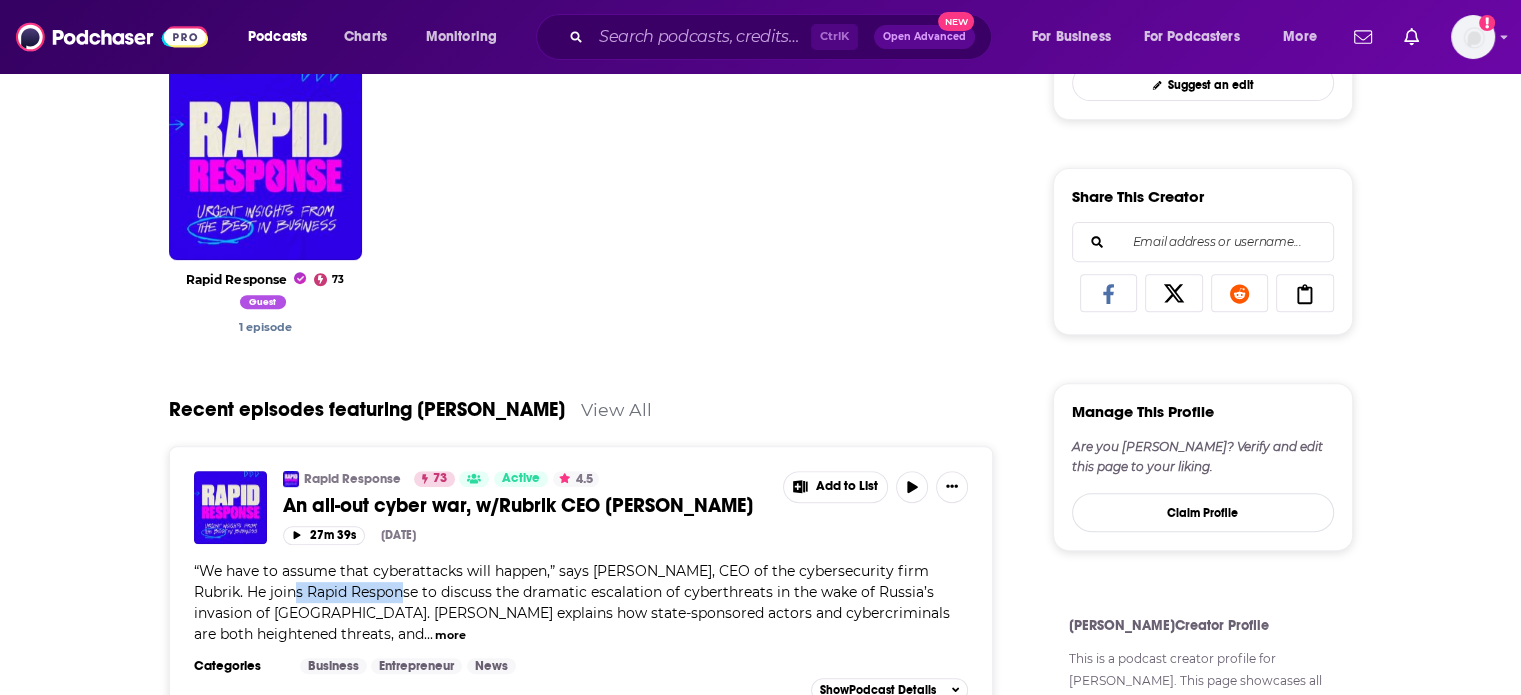 click on "“We have to assume that cyberattacks will happen,” says [PERSON_NAME], CEO of the cybersecurity firm Rubrik. He joins Rapid Response to discuss the dramatic escalation of cyberthreats in the wake of Russia’s invasion of [GEOGRAPHIC_DATA]. [PERSON_NAME] explains how state-sponsored actors and cybercriminals are both heightened threats, and" at bounding box center [572, 602] 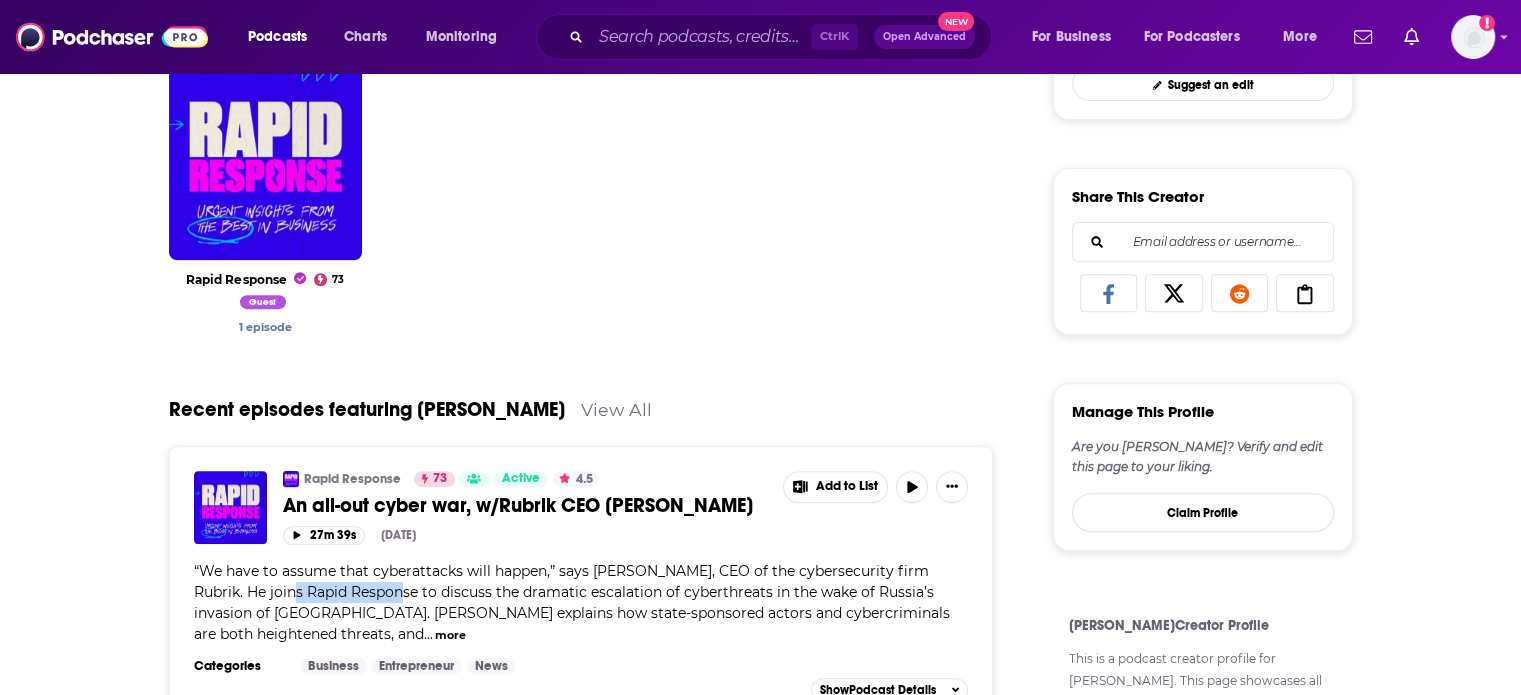 copy on "Rapid Response" 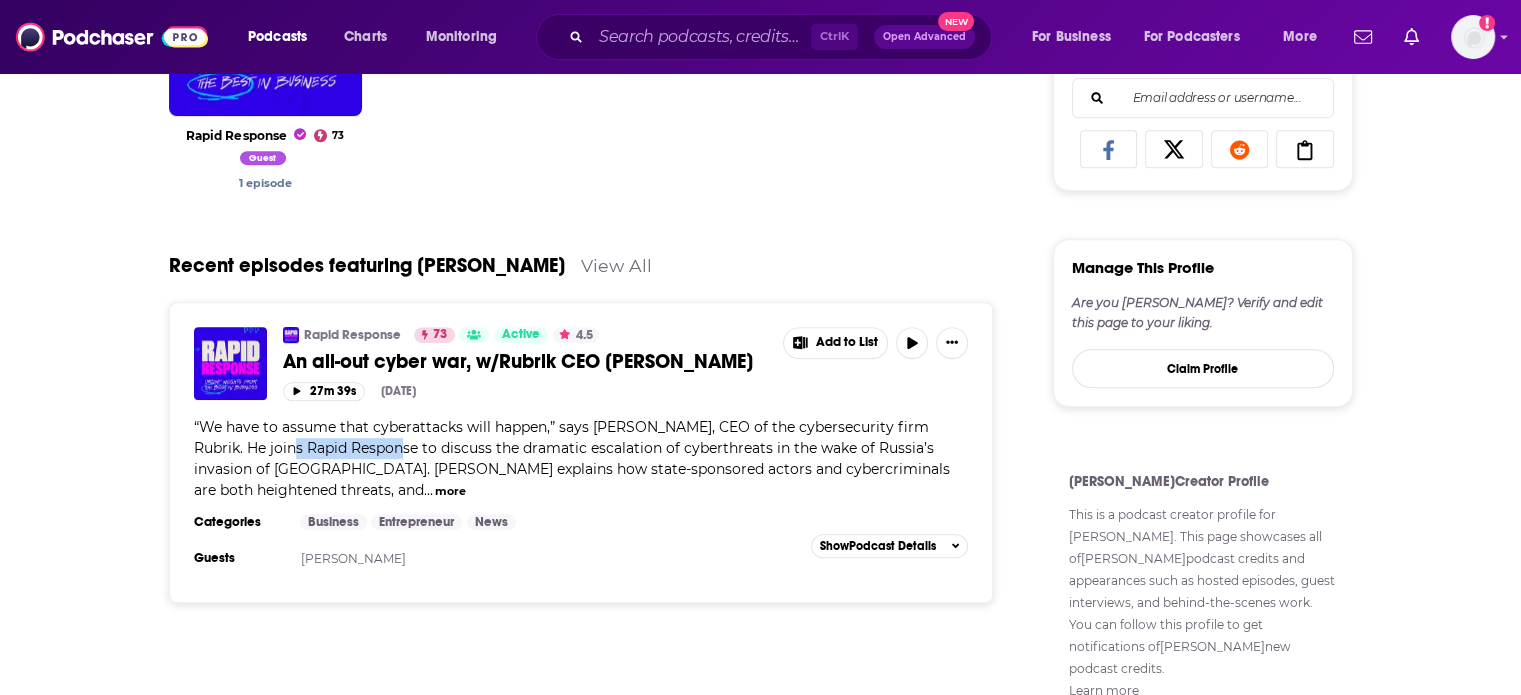 scroll, scrollTop: 854, scrollLeft: 0, axis: vertical 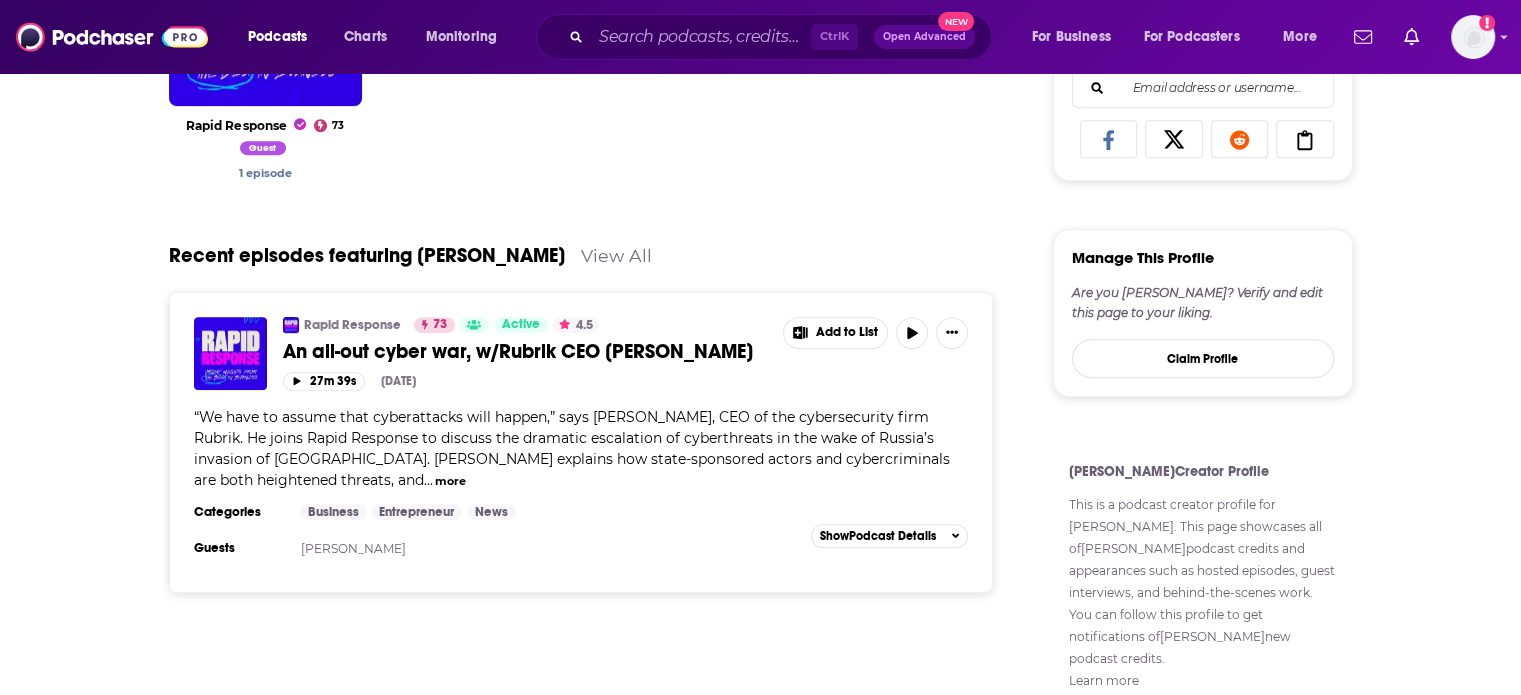 drag, startPoint x: 711, startPoint y: 375, endPoint x: 638, endPoint y: 381, distance: 73.24616 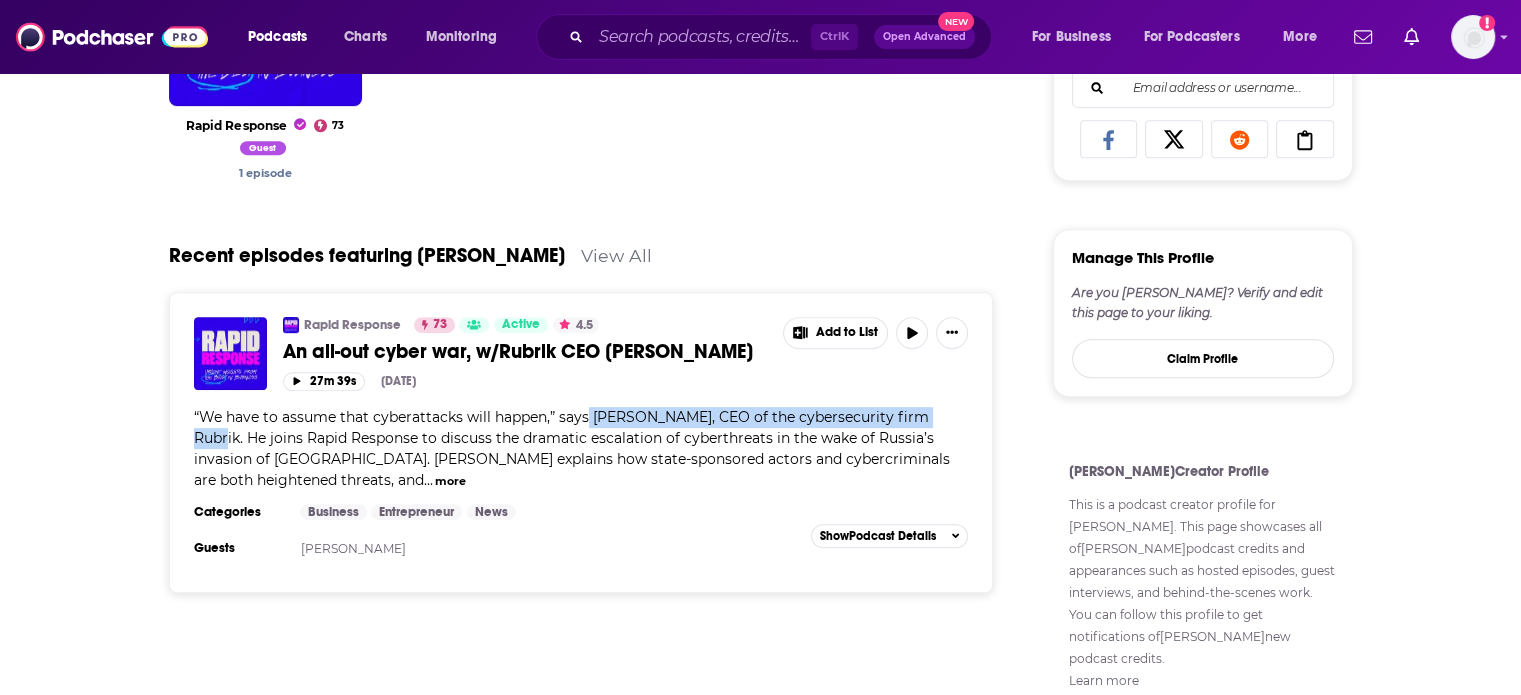 drag, startPoint x: 587, startPoint y: 383, endPoint x: 896, endPoint y: 374, distance: 309.13104 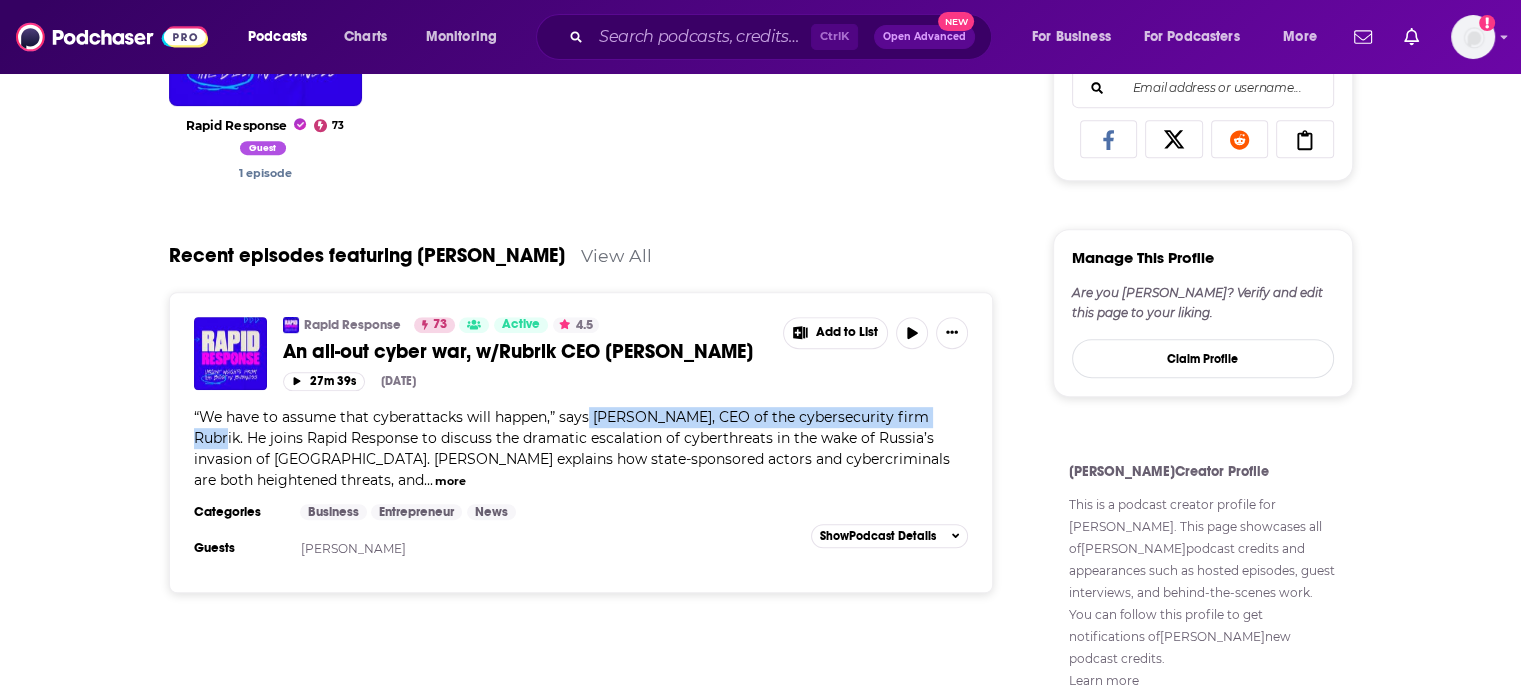 click on "“We have to assume that cyberattacks will happen,” says [PERSON_NAME], CEO of the cybersecurity firm Rubrik. He joins Rapid Response to discuss the dramatic escalation of cyberthreats in the wake of Russia’s invasion of [GEOGRAPHIC_DATA]. [PERSON_NAME] explains how state-sponsored actors and cybercriminals are both heightened threats, and" at bounding box center [572, 448] 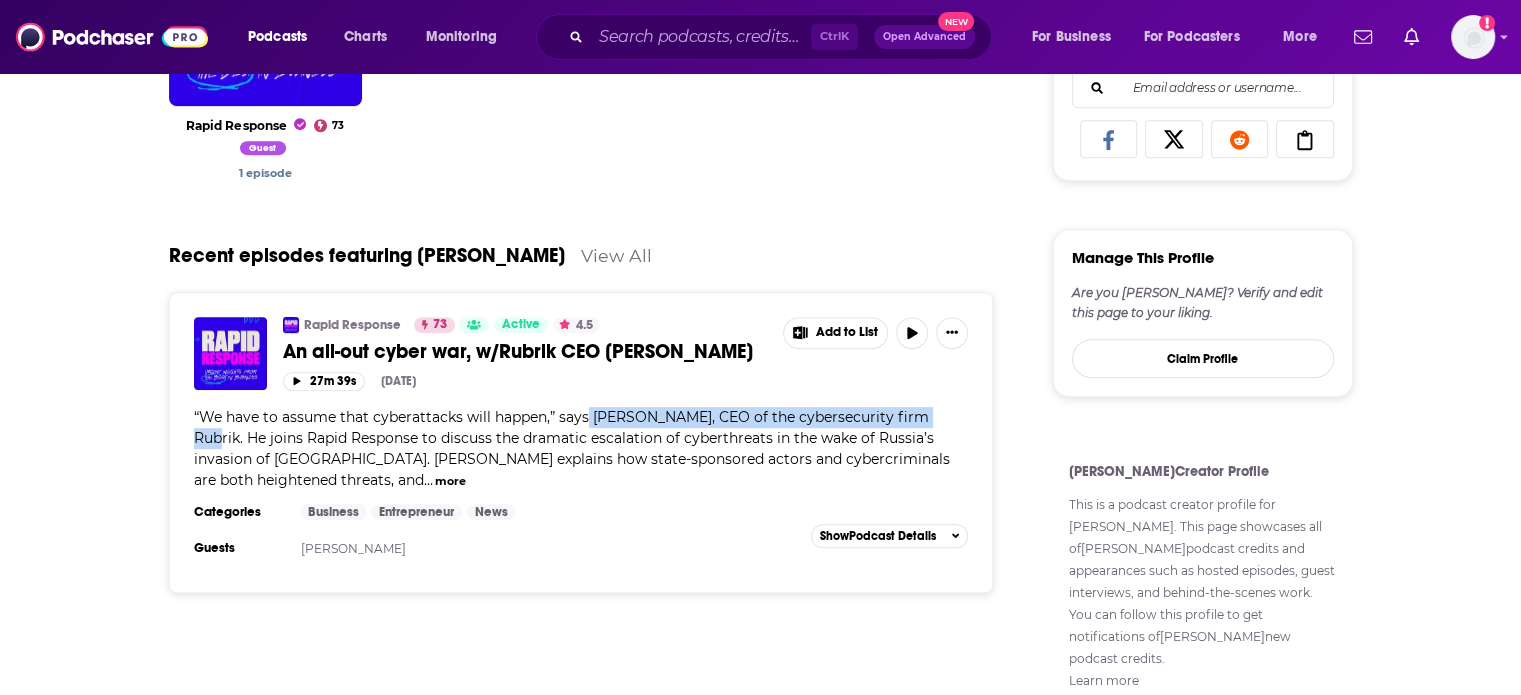 drag, startPoint x: 896, startPoint y: 375, endPoint x: 718, endPoint y: 348, distance: 180.0361 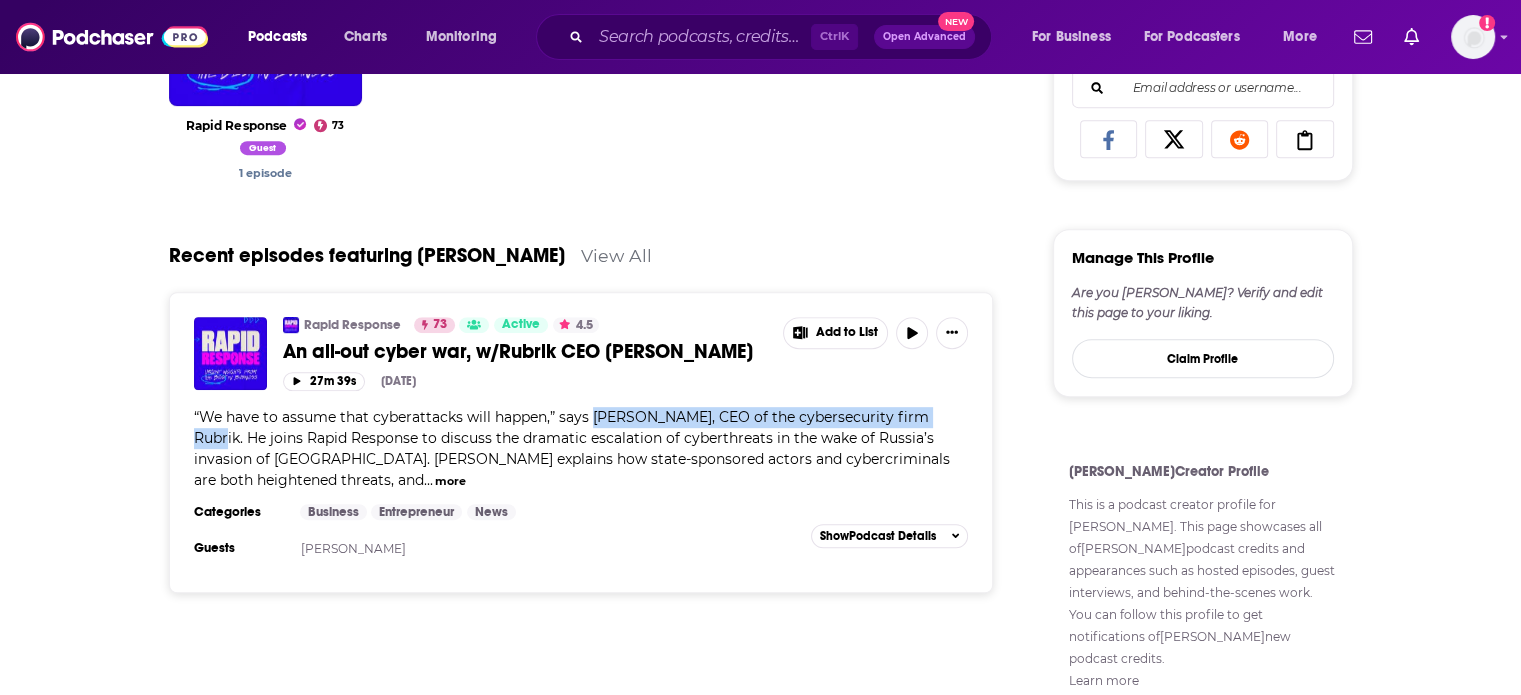 drag, startPoint x: 592, startPoint y: 379, endPoint x: 932, endPoint y: 379, distance: 340 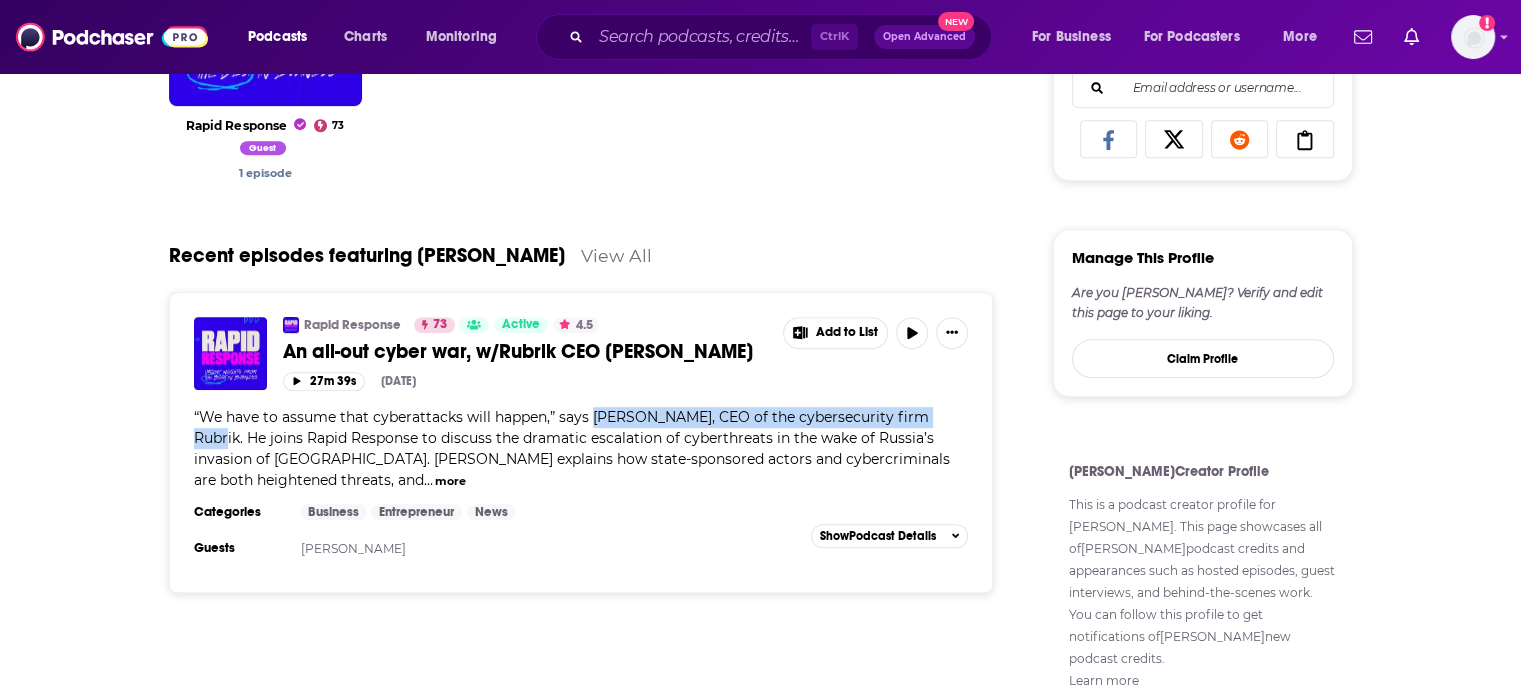 click on "“We have to assume that cyberattacks will happen,” says [PERSON_NAME], CEO of the cybersecurity firm Rubrik. He joins Rapid Response to discuss the dramatic escalation of cyberthreats in the wake of Russia’s invasion of [GEOGRAPHIC_DATA]. [PERSON_NAME] explains how state-sponsored actors and cybercriminals are both heightened threats, and" at bounding box center [572, 448] 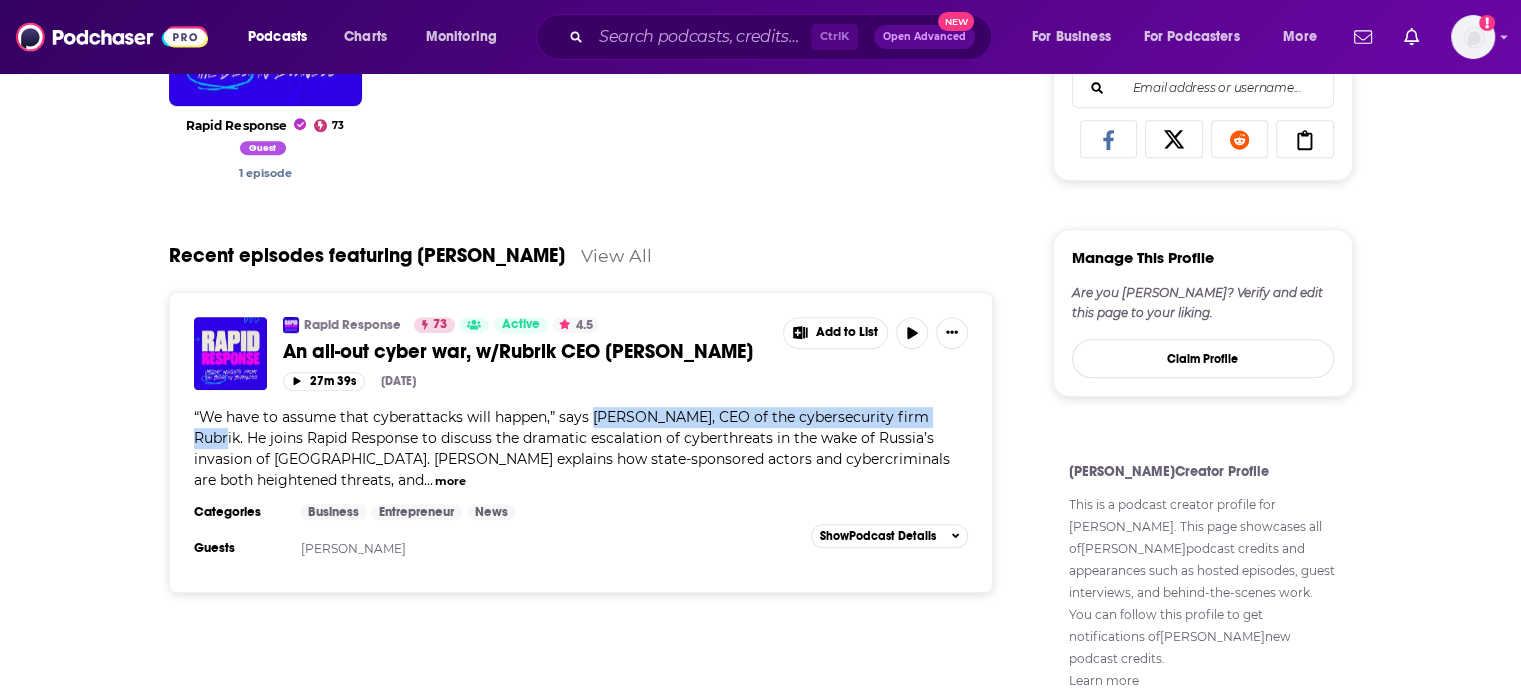 copy on "[PERSON_NAME], CEO of the cybersecurity firm Rubrik" 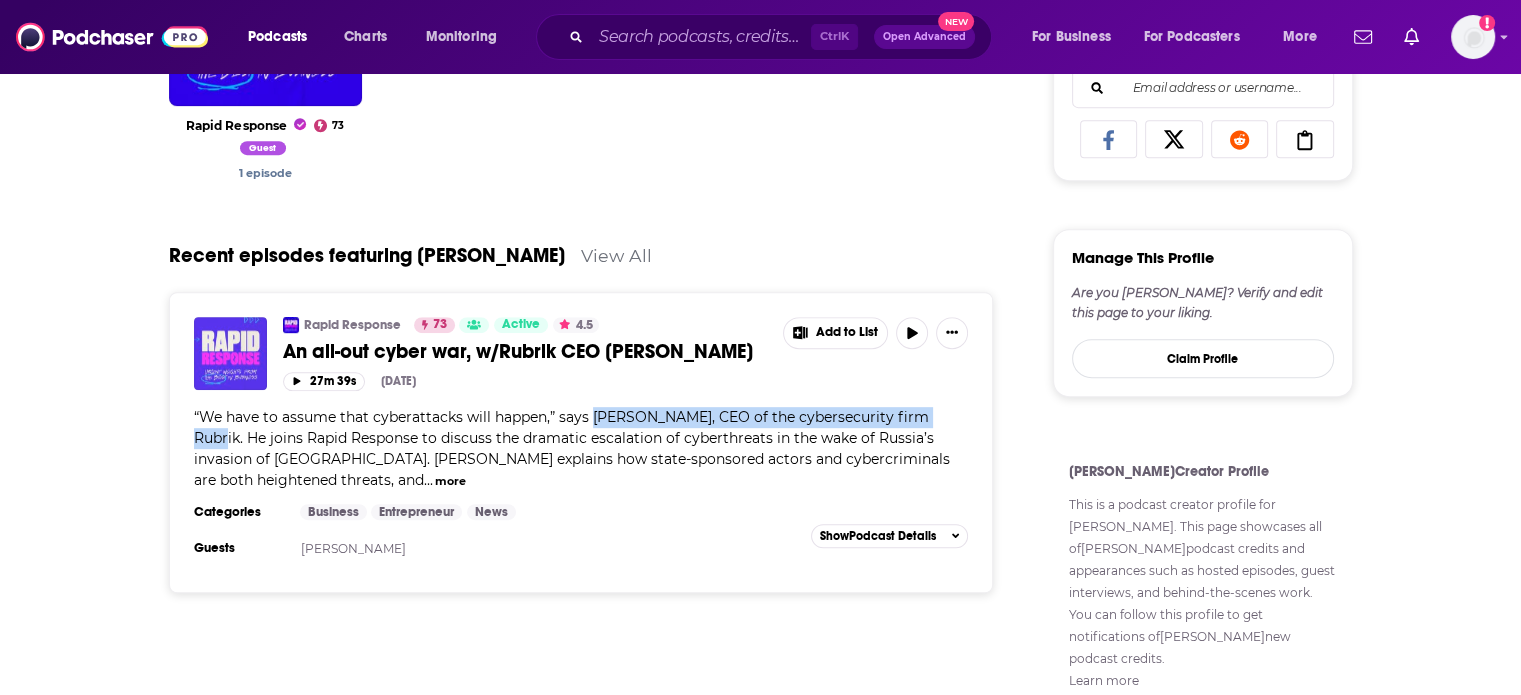 click at bounding box center [230, 353] 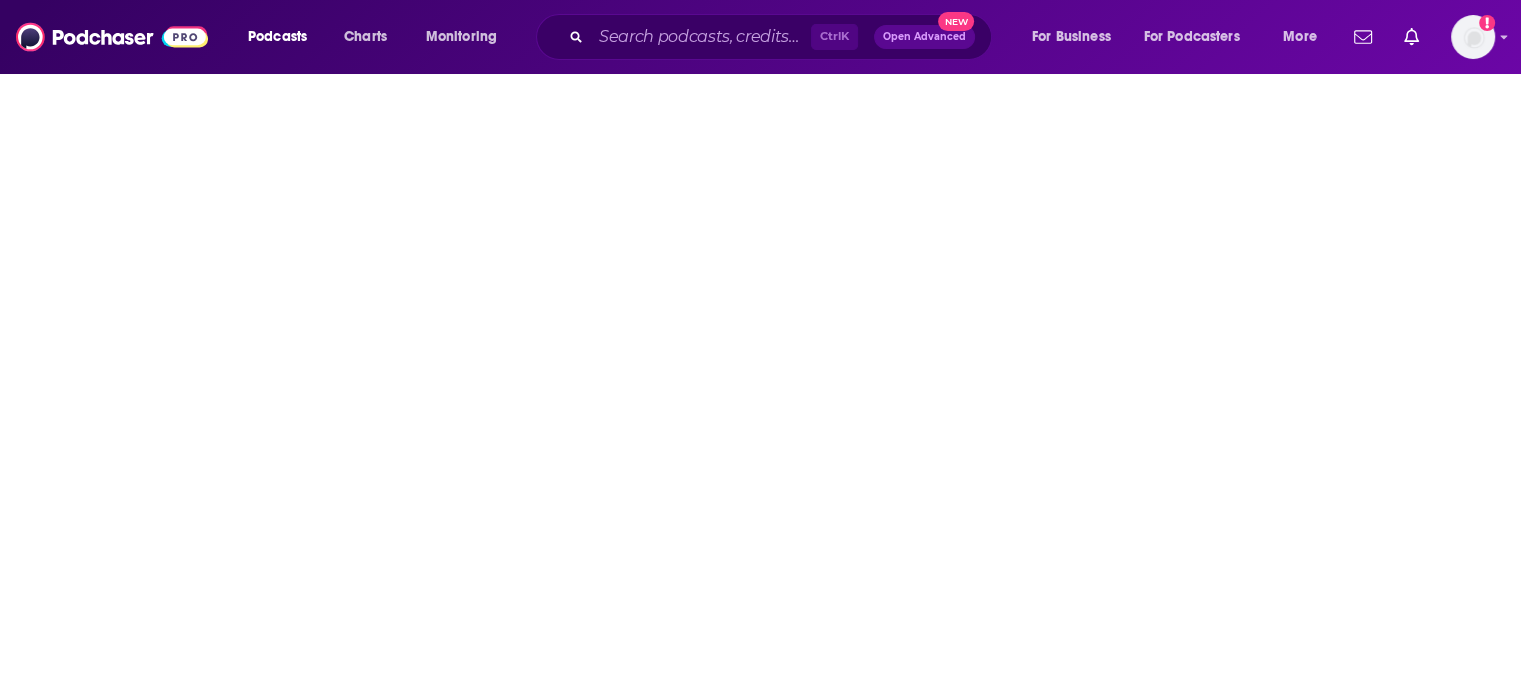 scroll, scrollTop: 0, scrollLeft: 0, axis: both 